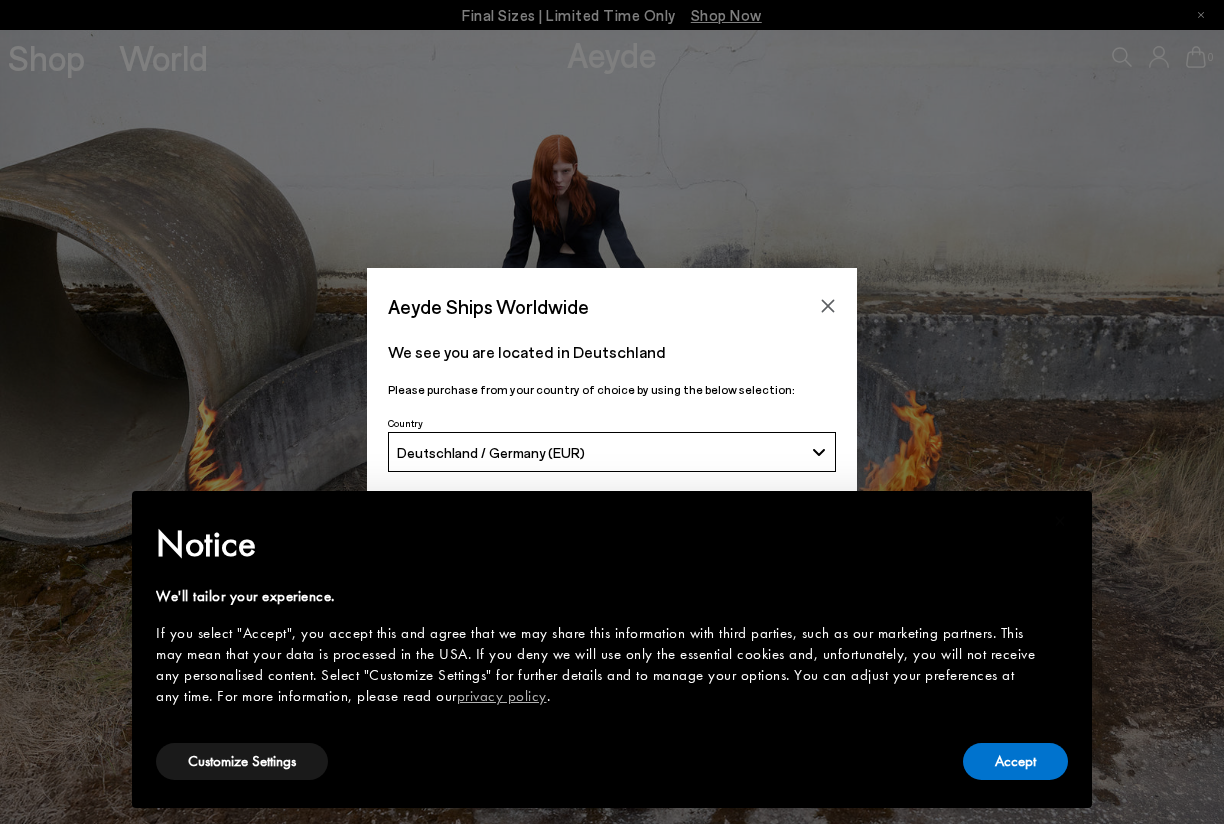 scroll, scrollTop: 0, scrollLeft: 0, axis: both 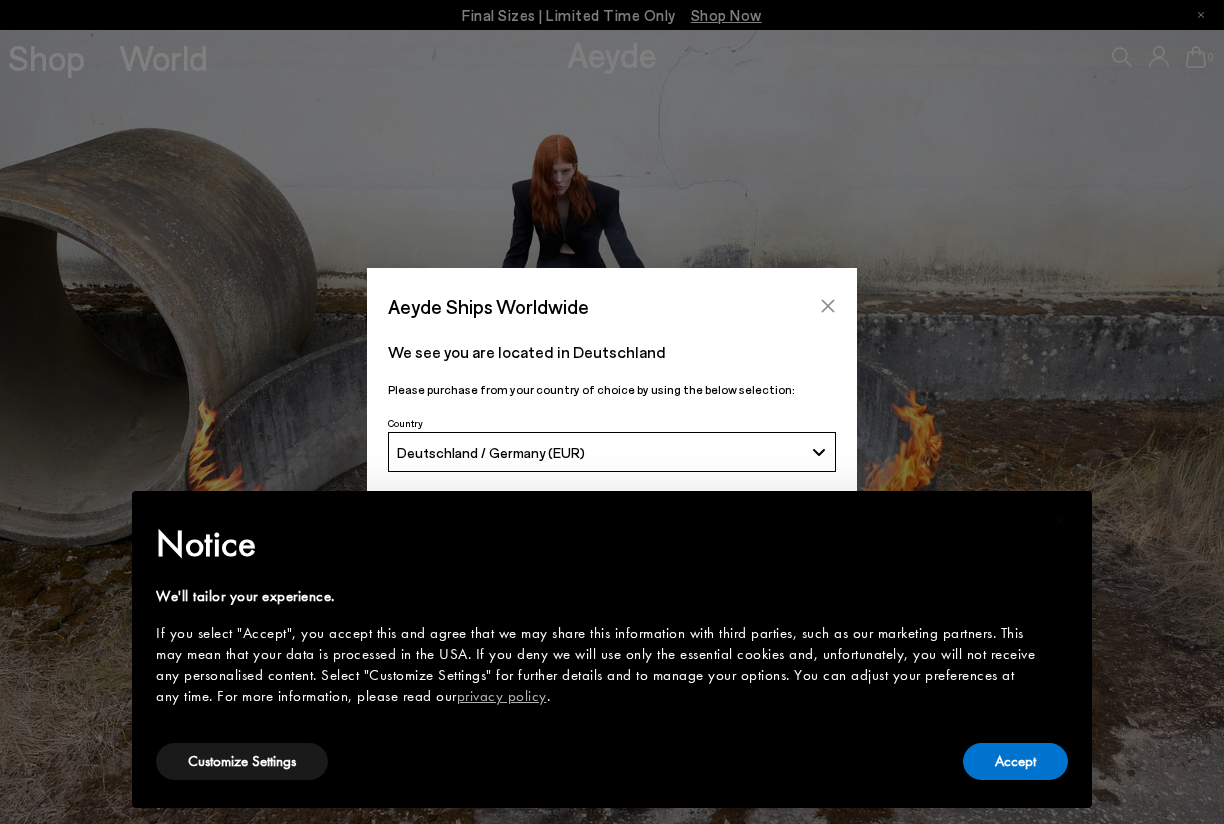 click 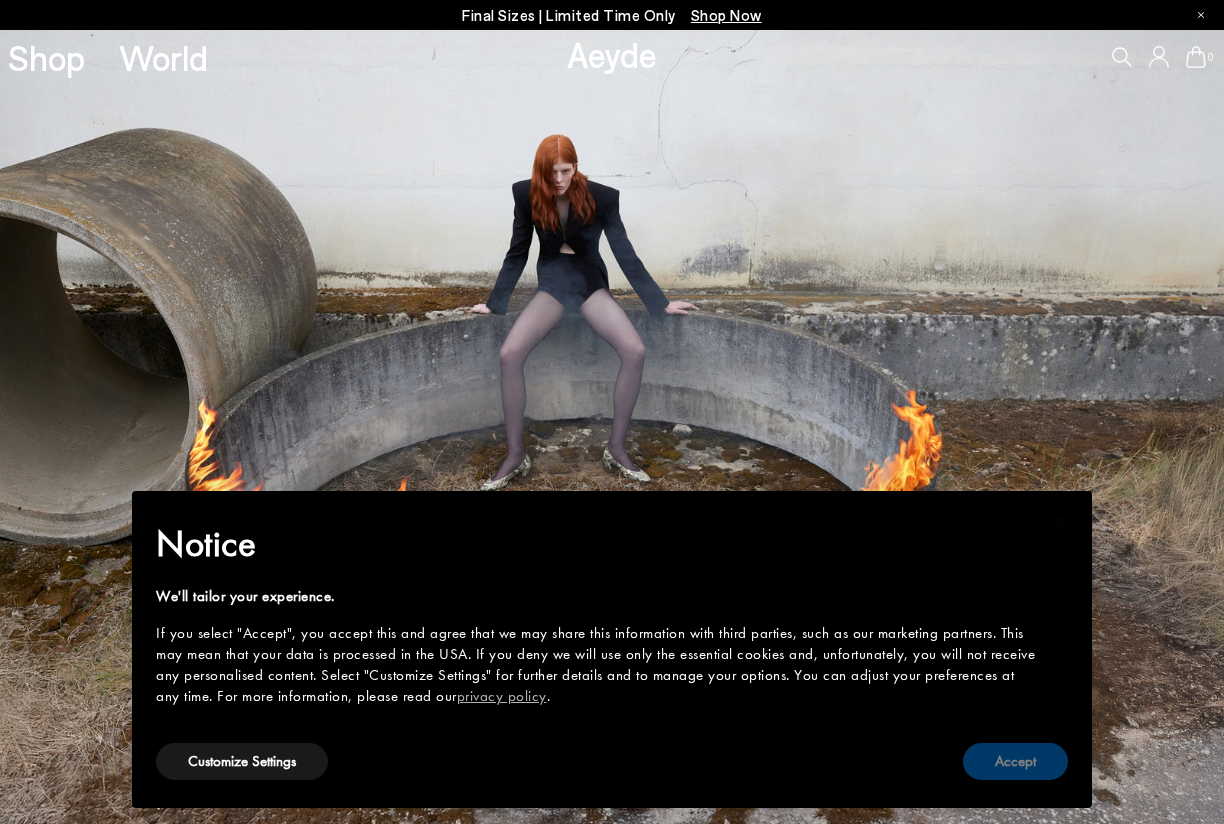 click on "Accept" at bounding box center [1015, 761] 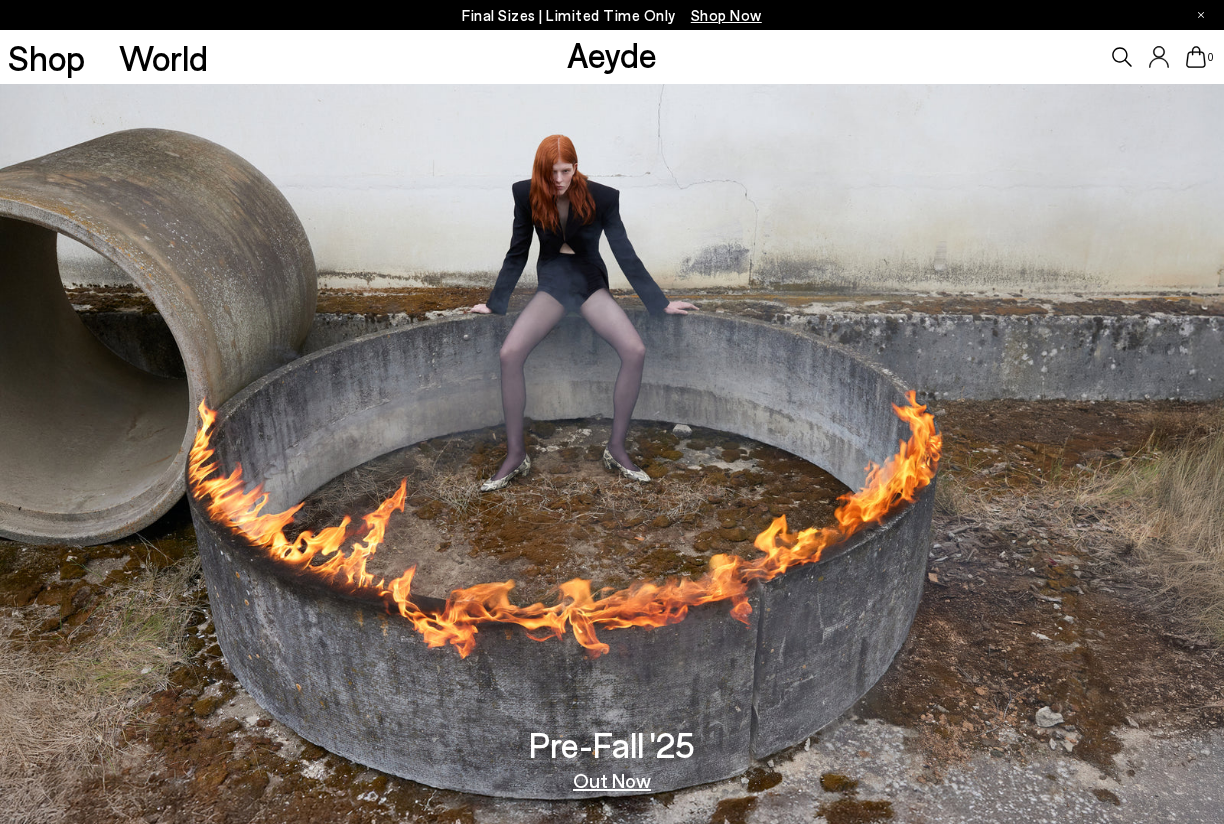 scroll, scrollTop: 0, scrollLeft: 0, axis: both 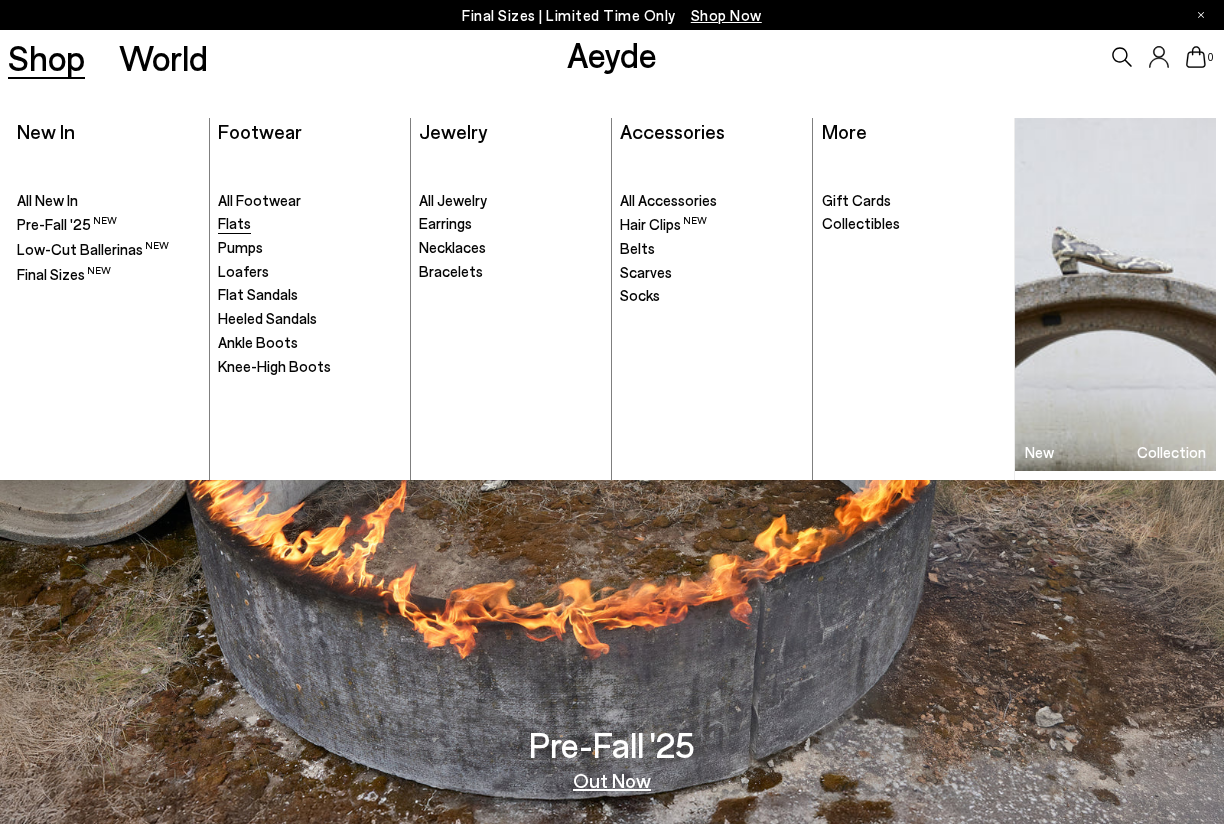 click on "Flats" at bounding box center (234, 223) 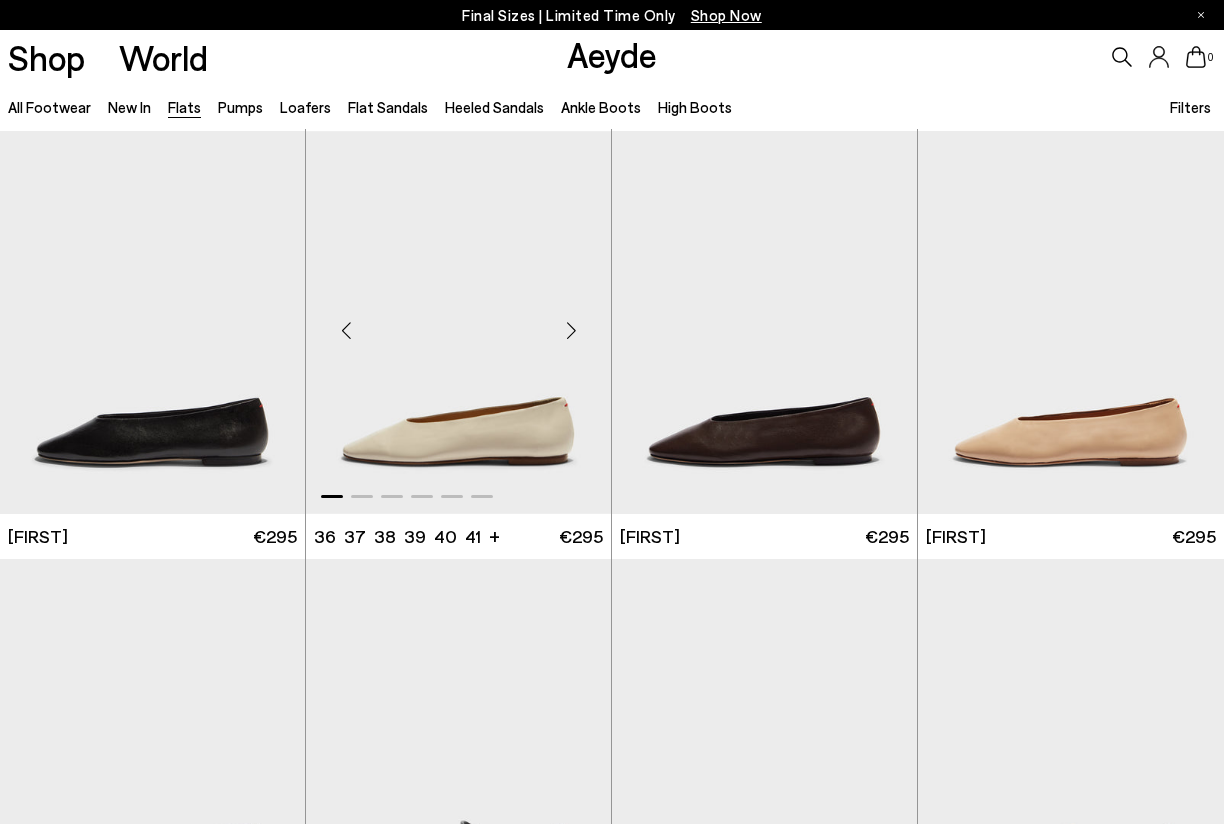 scroll, scrollTop: 4156, scrollLeft: 0, axis: vertical 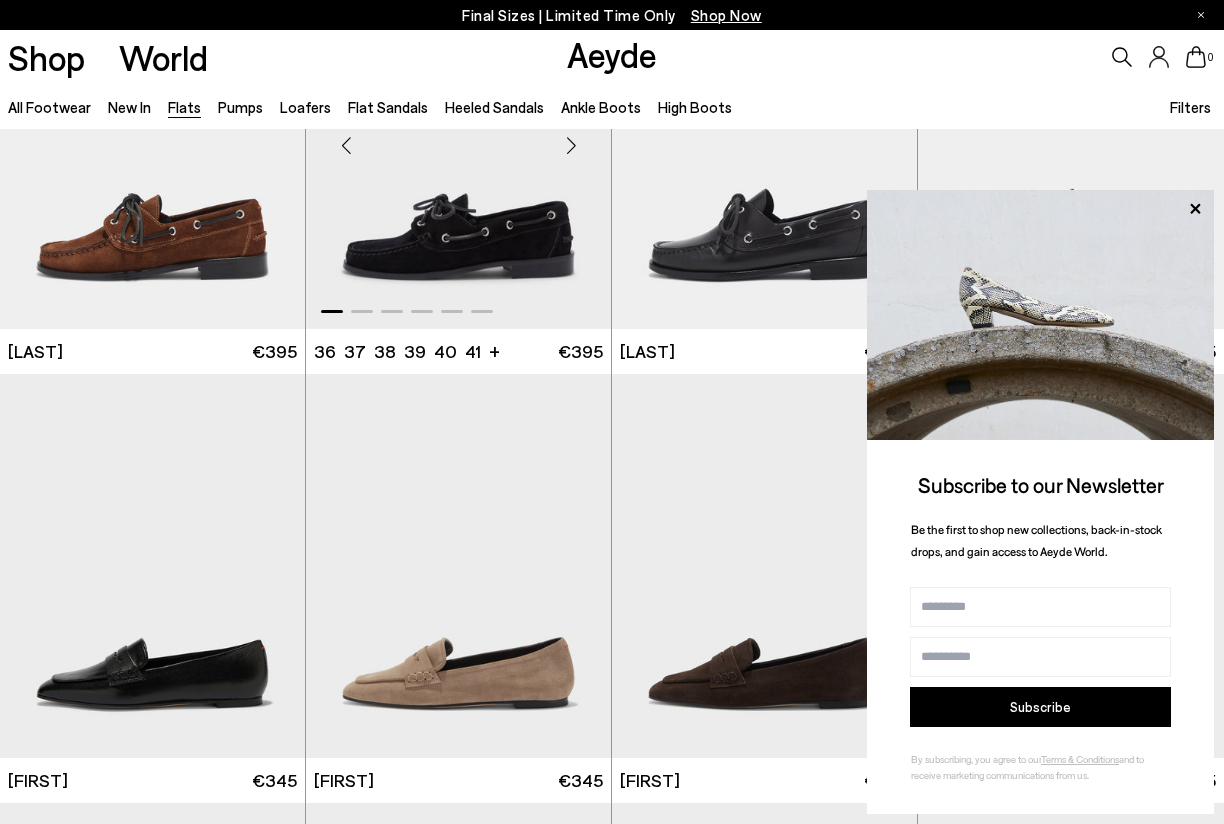 click at bounding box center [458, 138] 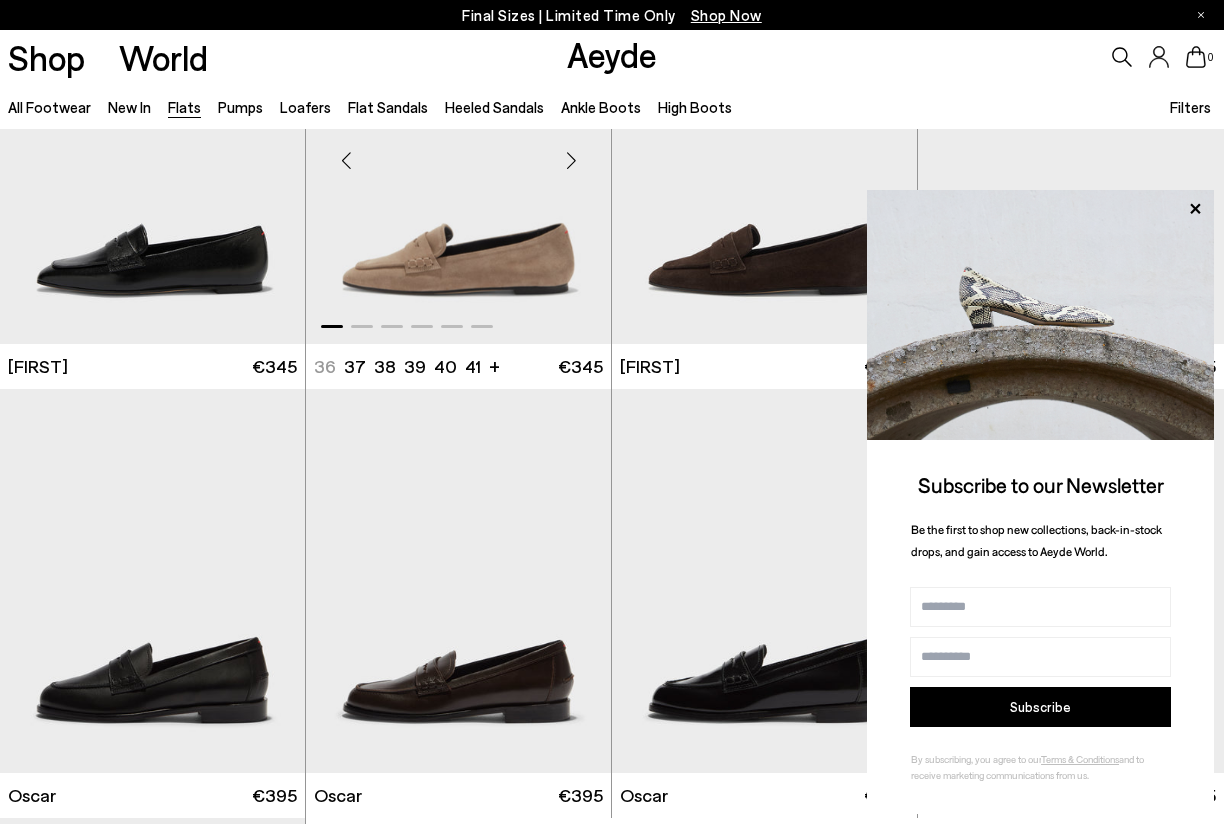 scroll, scrollTop: 8333, scrollLeft: 0, axis: vertical 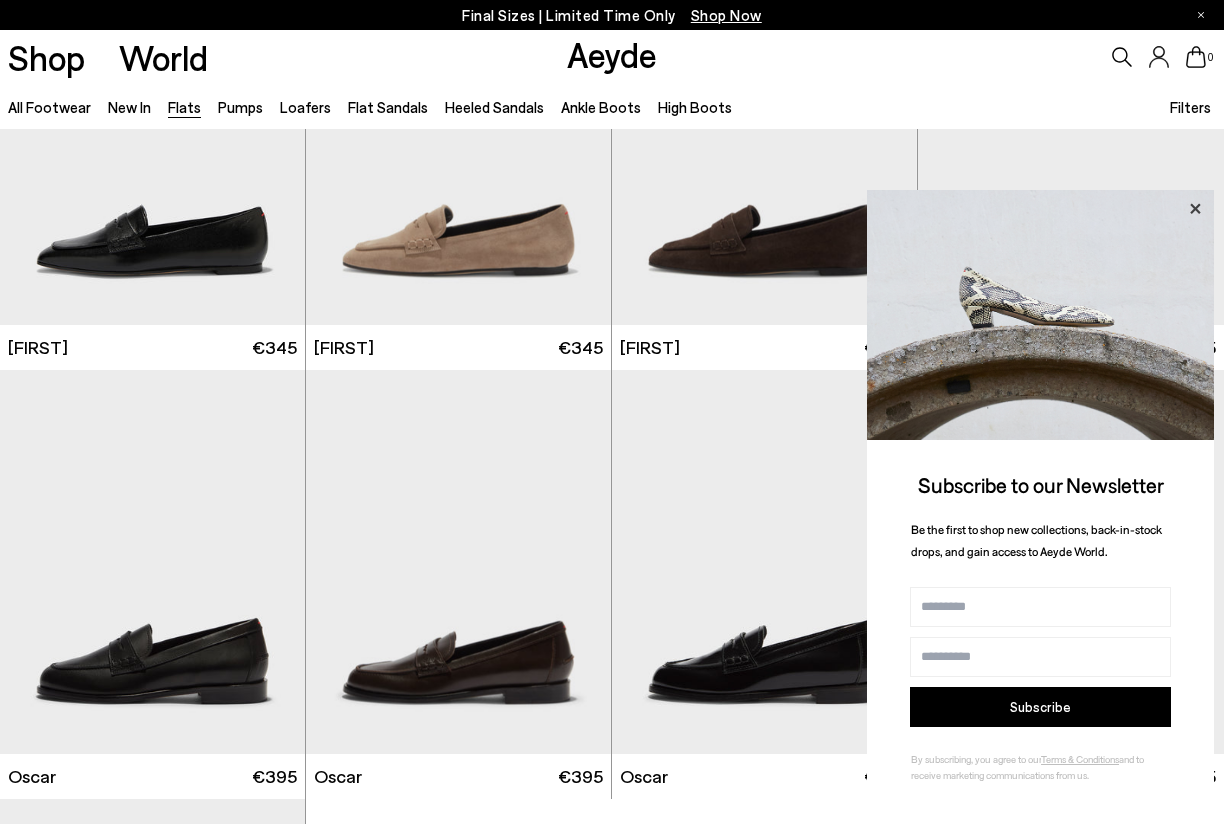 click 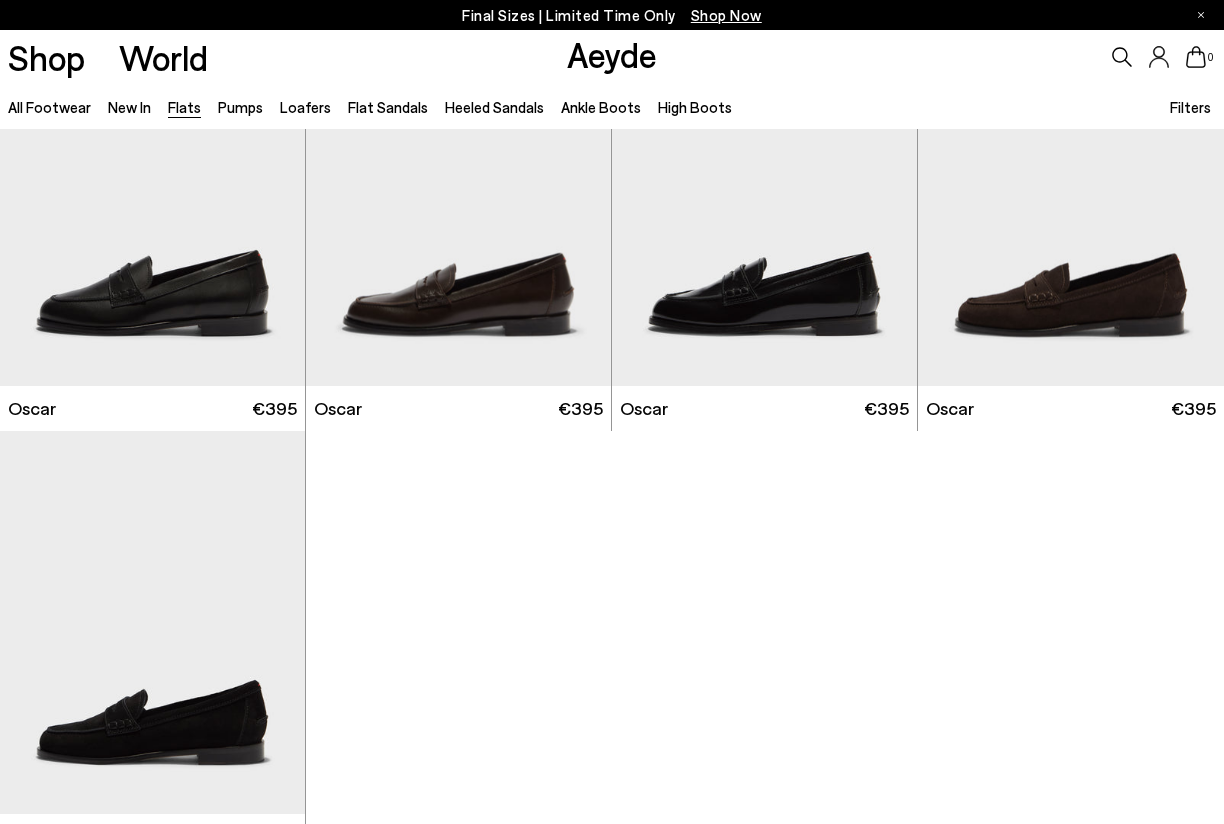 scroll, scrollTop: 8686, scrollLeft: 0, axis: vertical 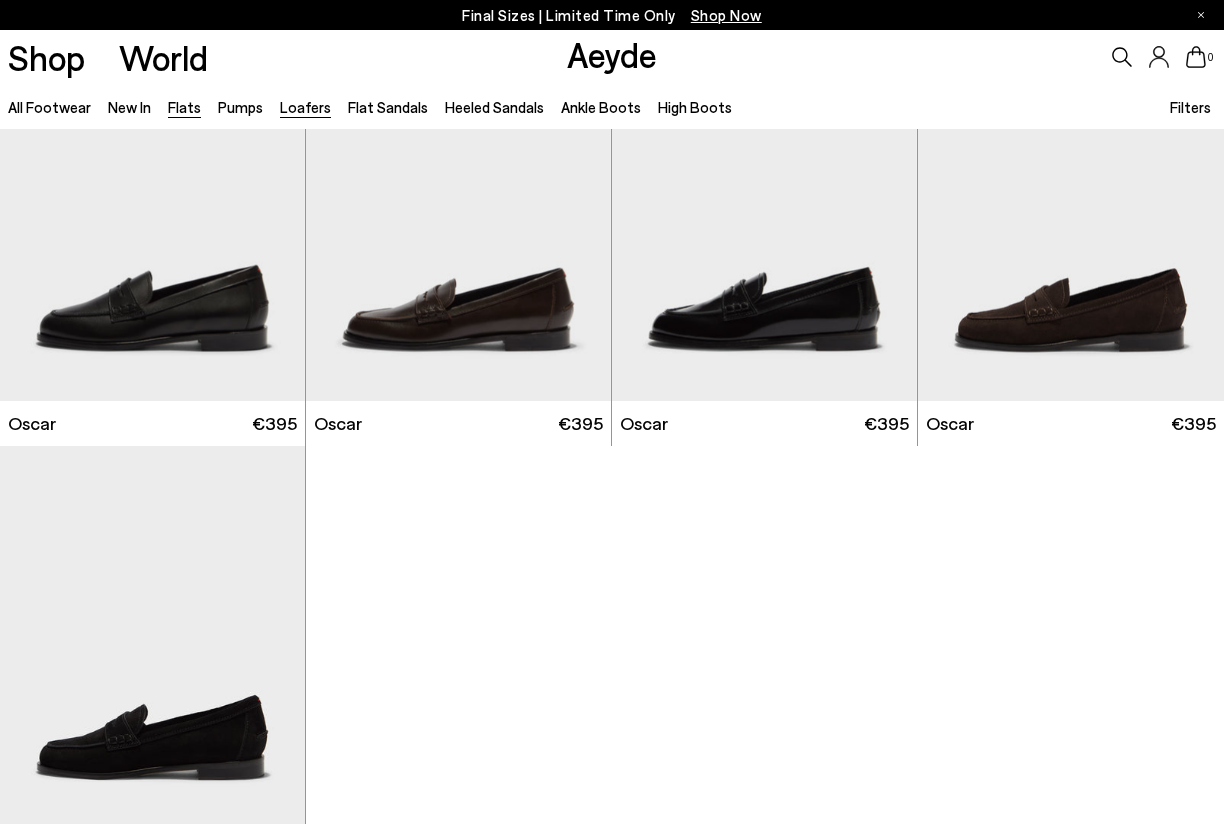 click on "Loafers" at bounding box center (305, 107) 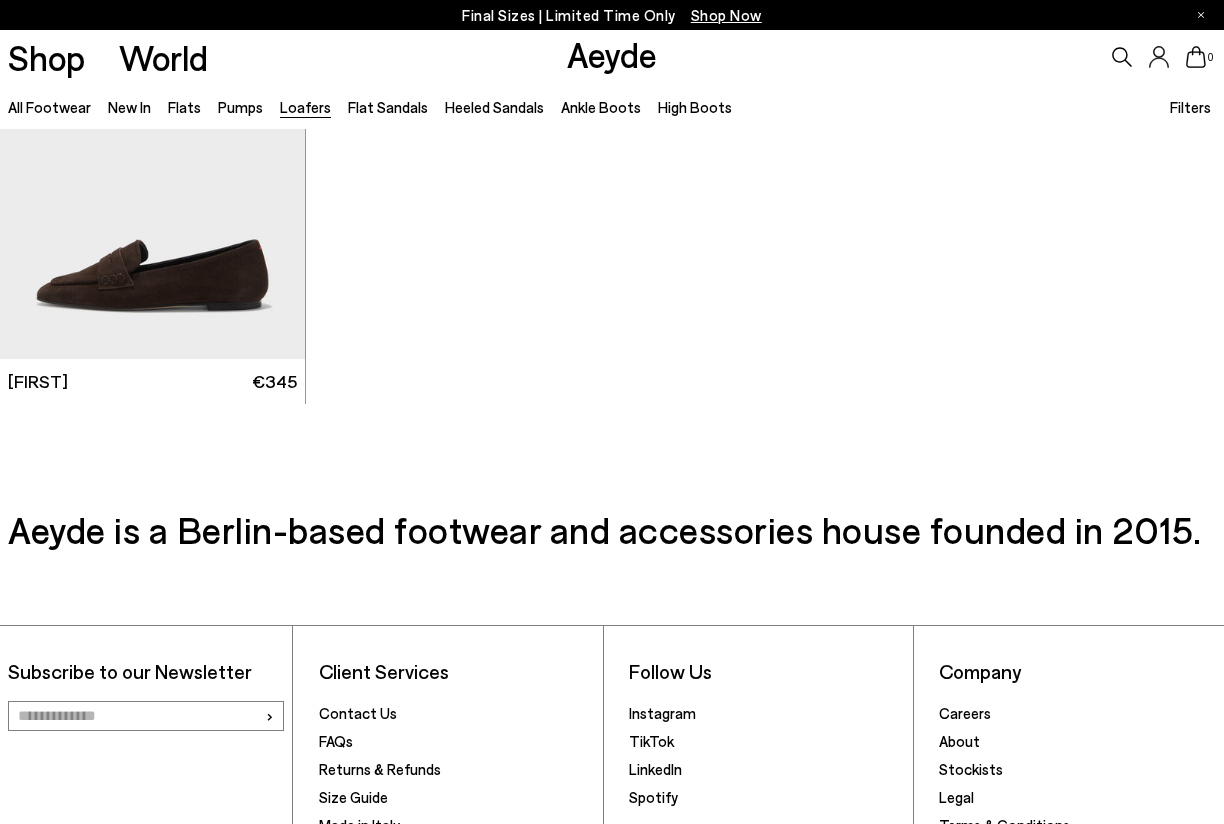 scroll, scrollTop: 2298, scrollLeft: 0, axis: vertical 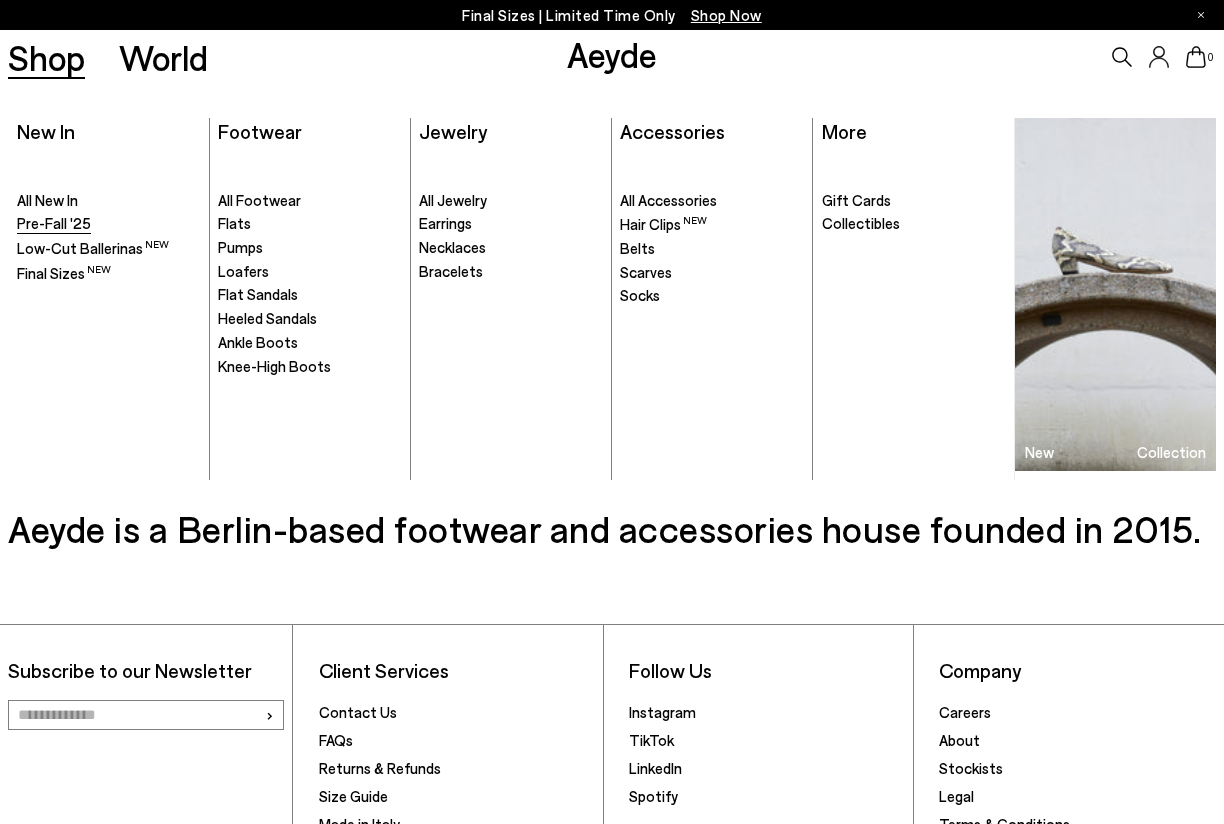 click on "Pre-Fall '25" at bounding box center (54, 223) 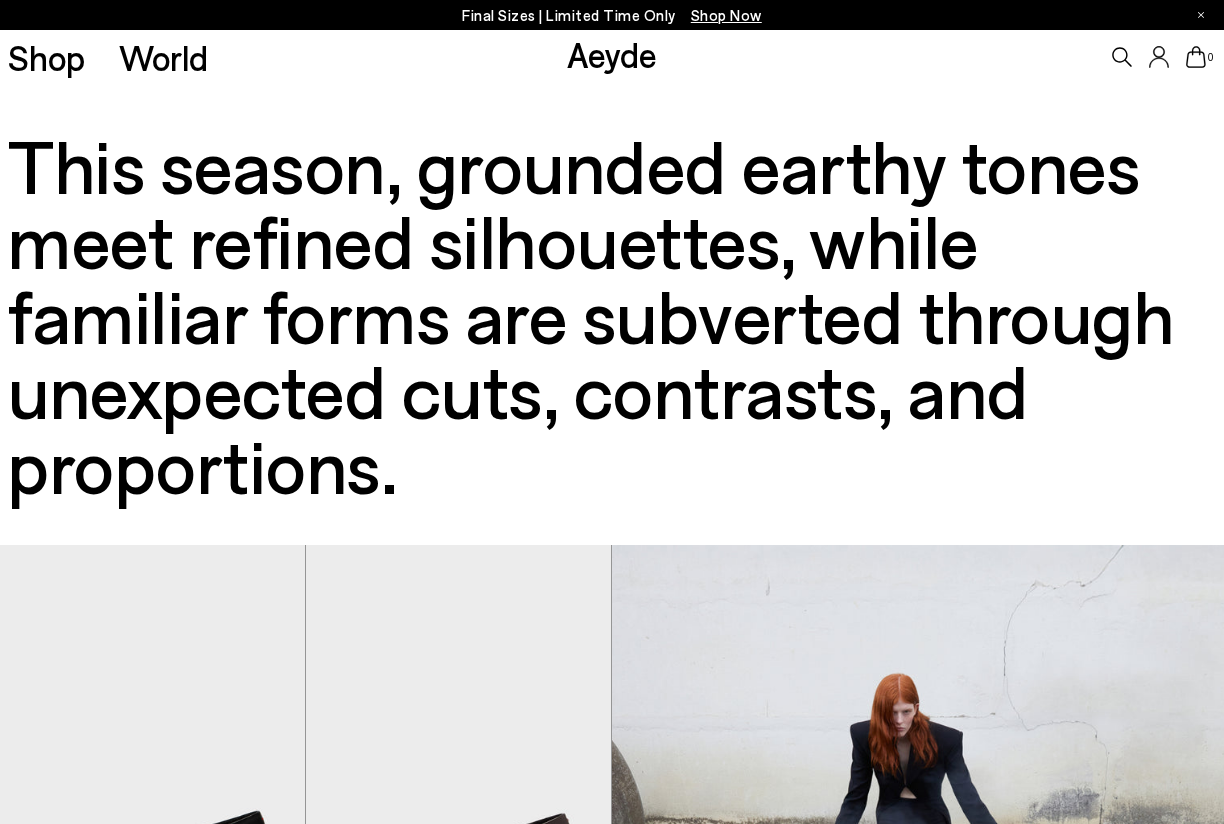 scroll, scrollTop: 0, scrollLeft: 0, axis: both 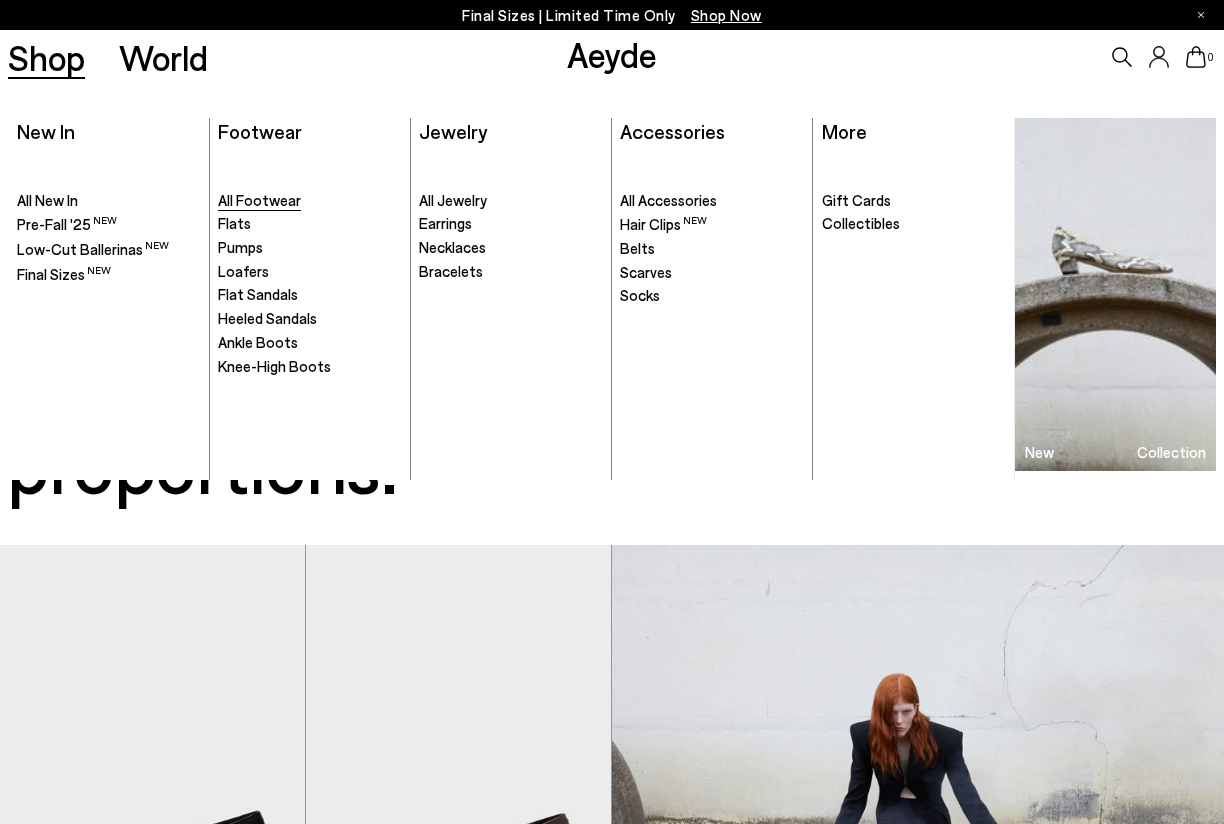 click on "All Footwear" at bounding box center (259, 200) 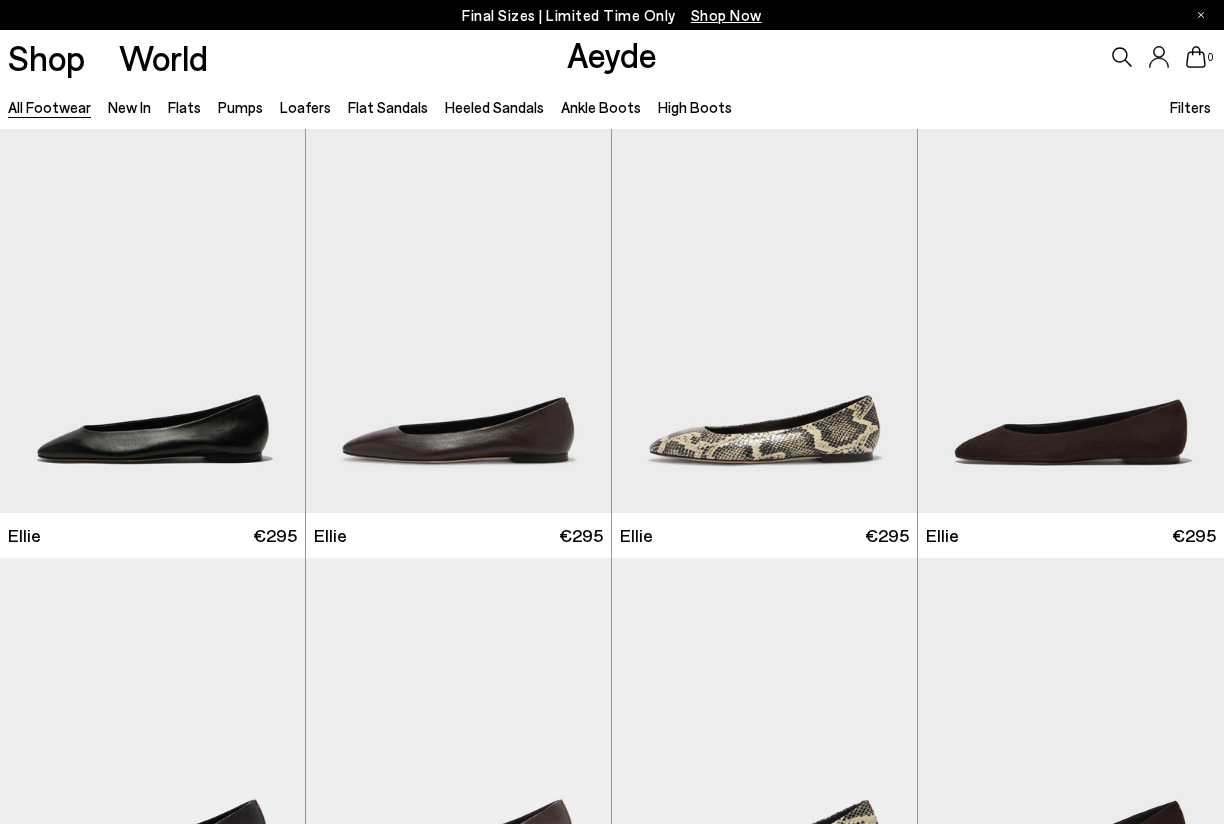 scroll, scrollTop: 0, scrollLeft: 0, axis: both 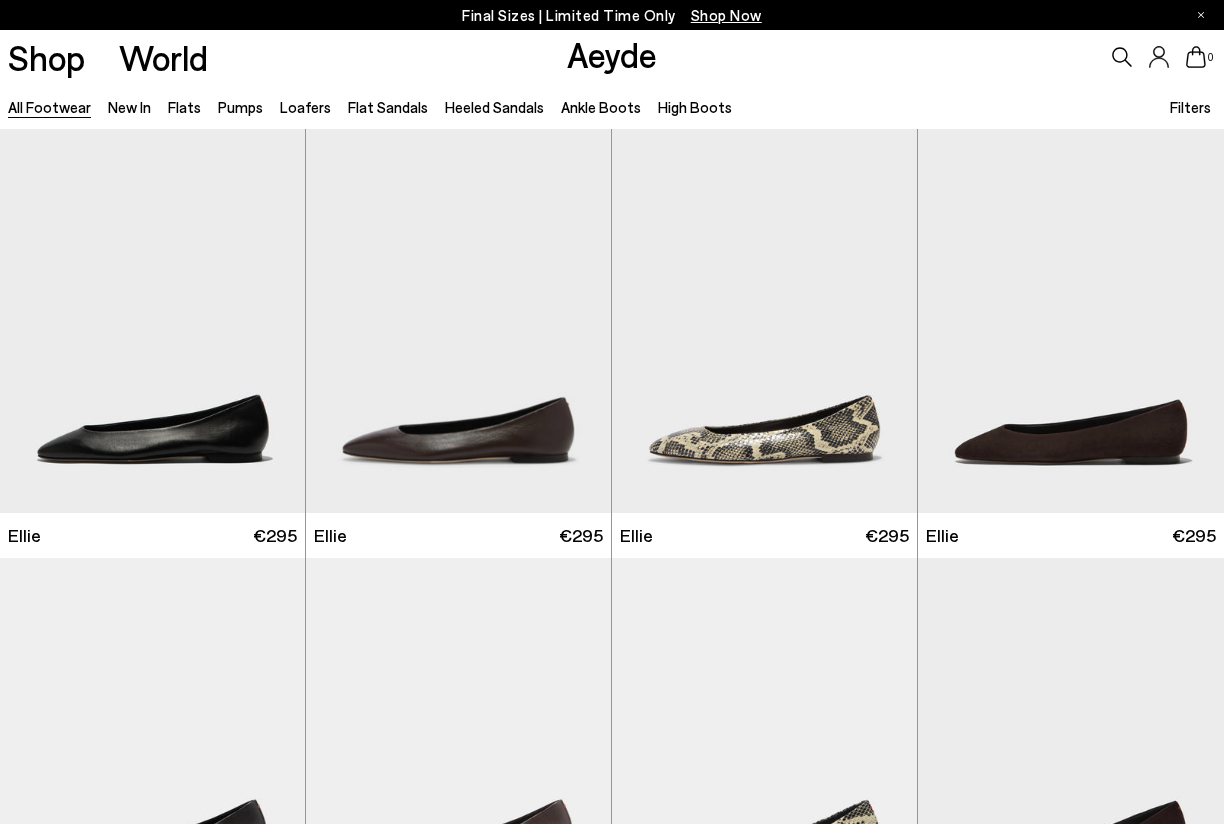 click on "Filters" at bounding box center [1190, 107] 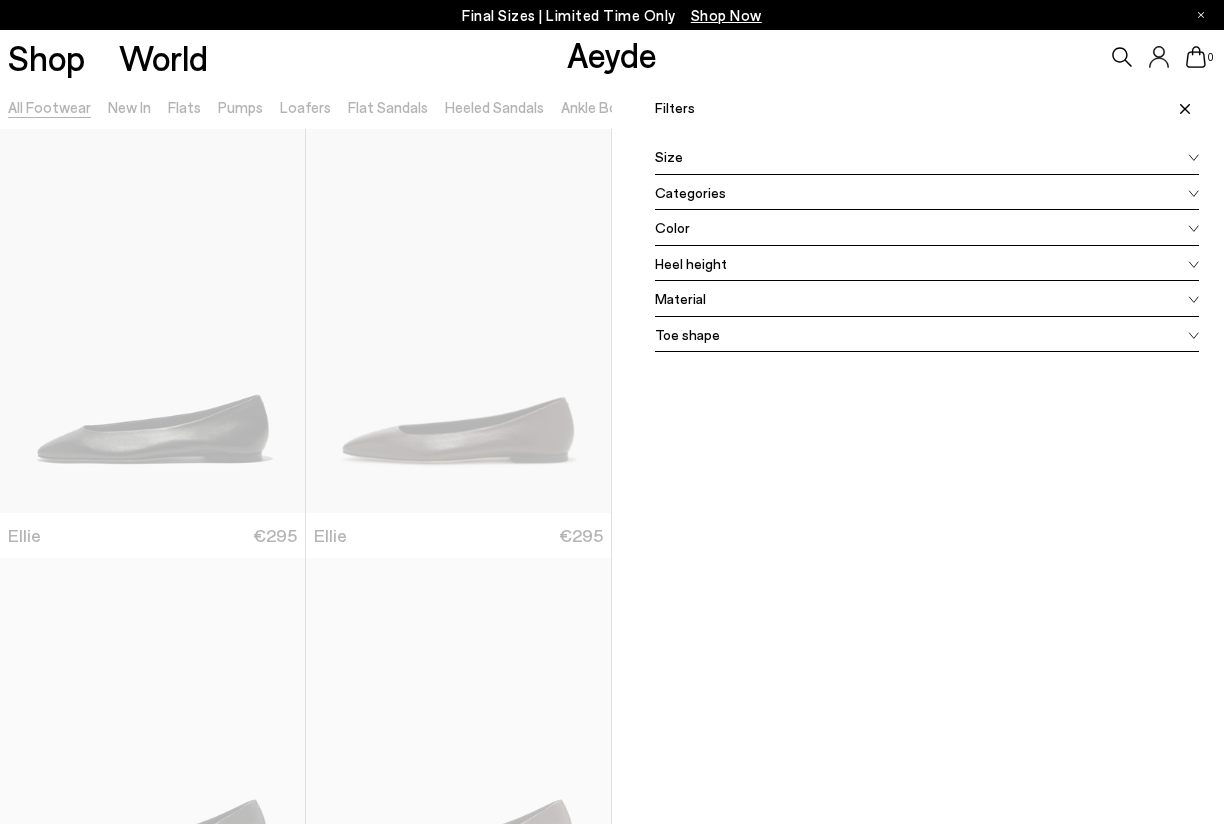 click on "Color" at bounding box center [927, 228] 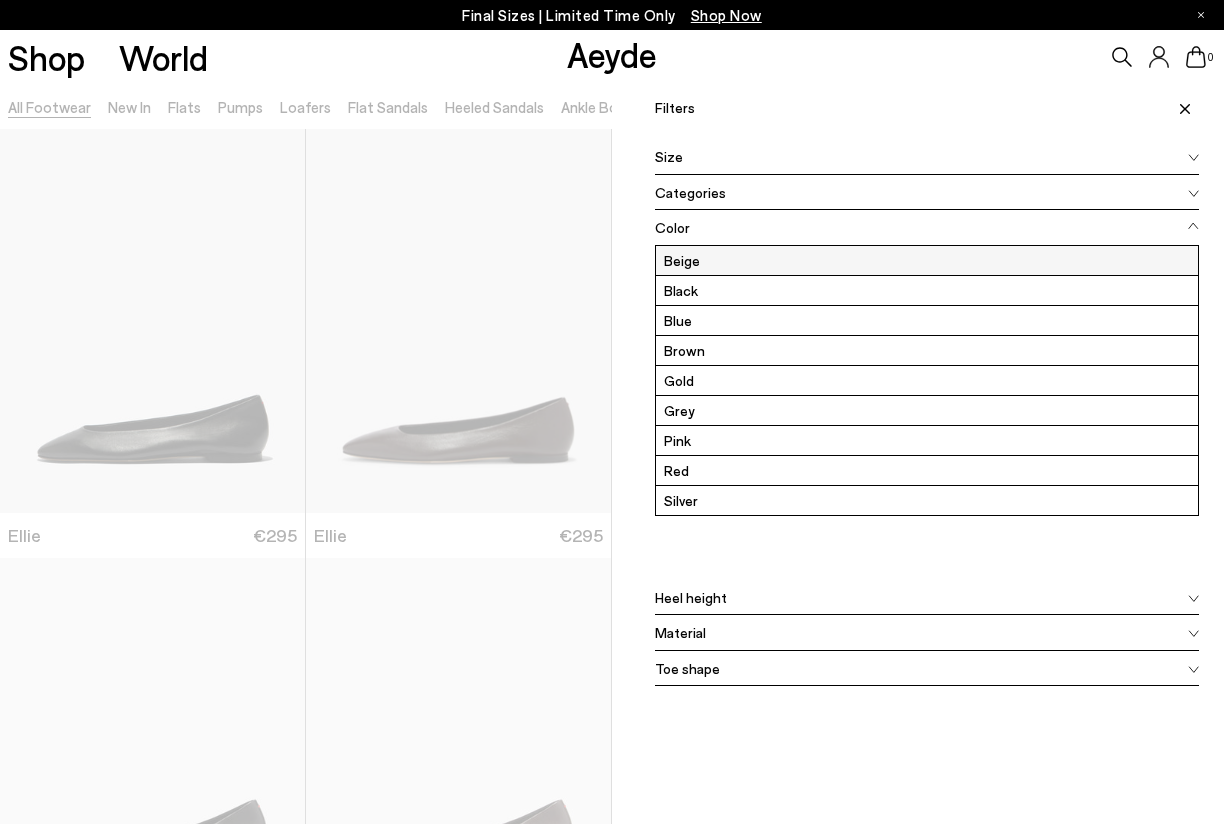 click on "Beige" at bounding box center (927, 260) 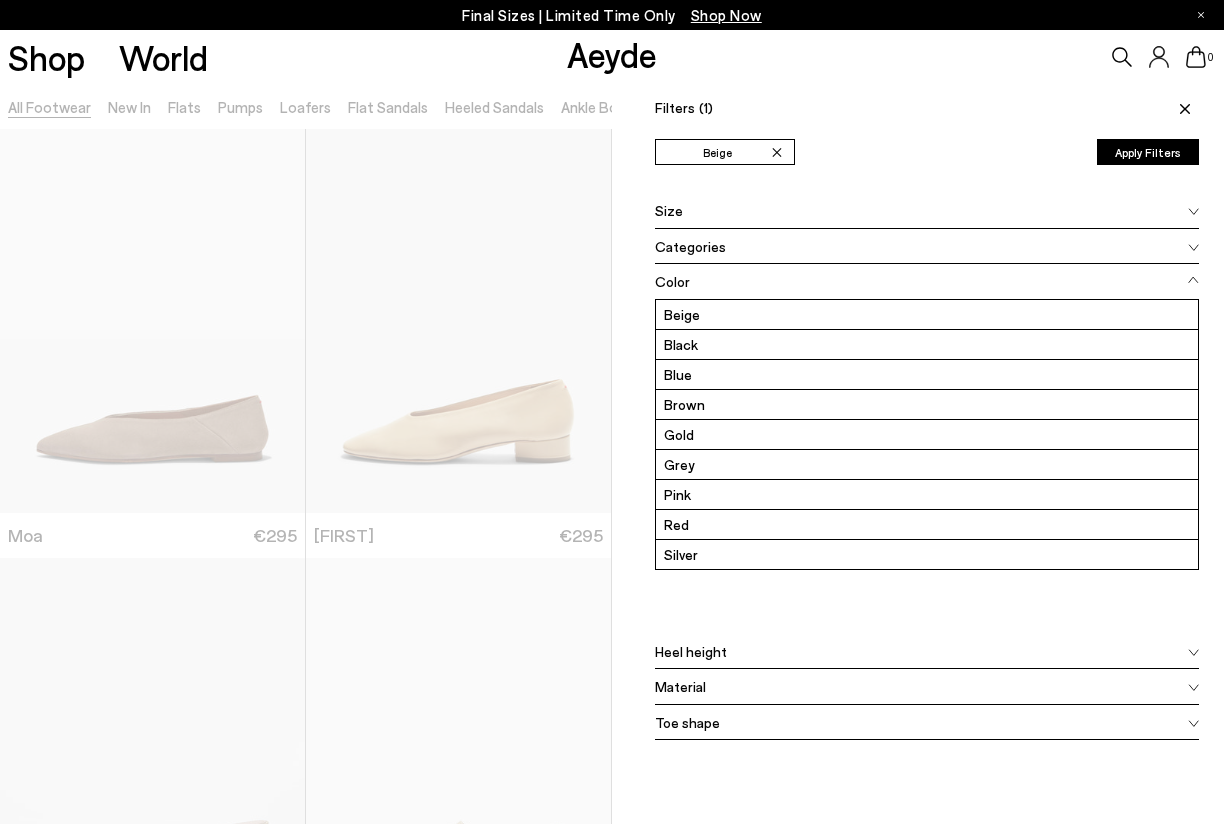click at bounding box center (306, 496) 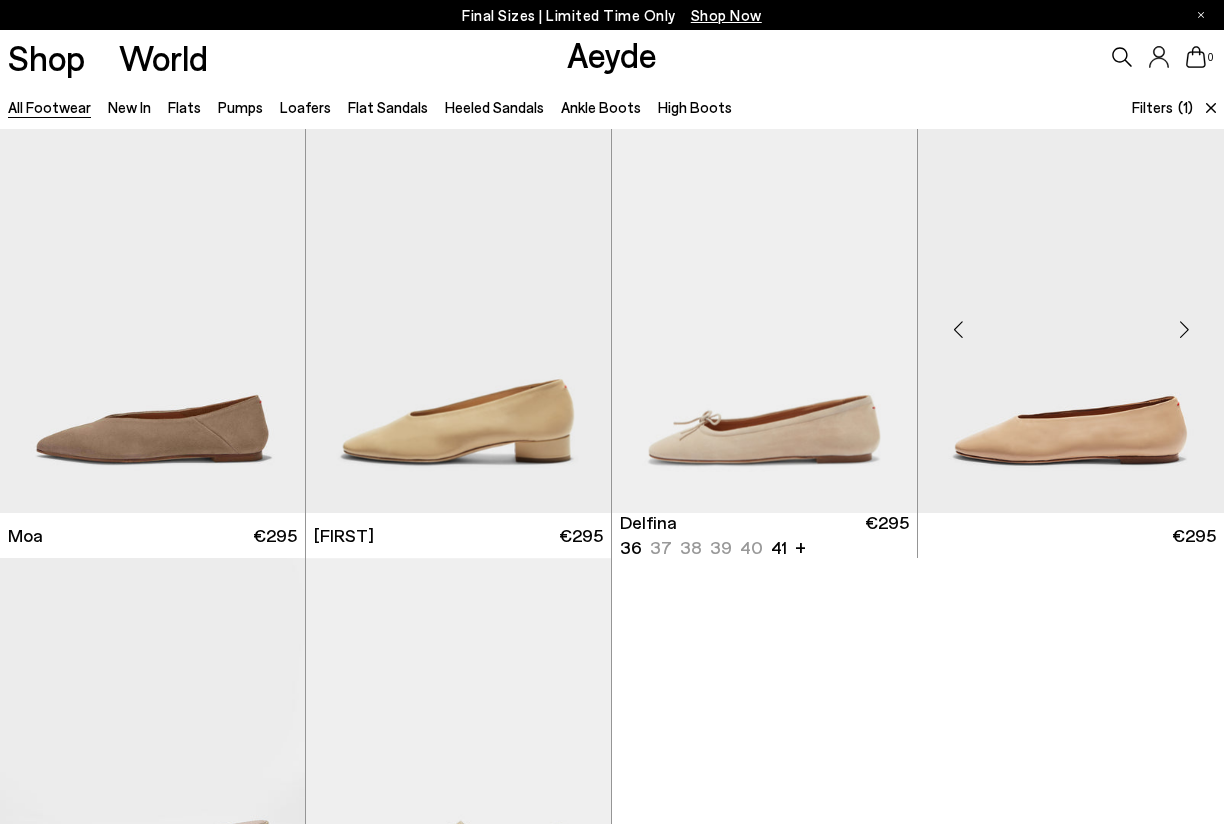 scroll, scrollTop: 0, scrollLeft: 0, axis: both 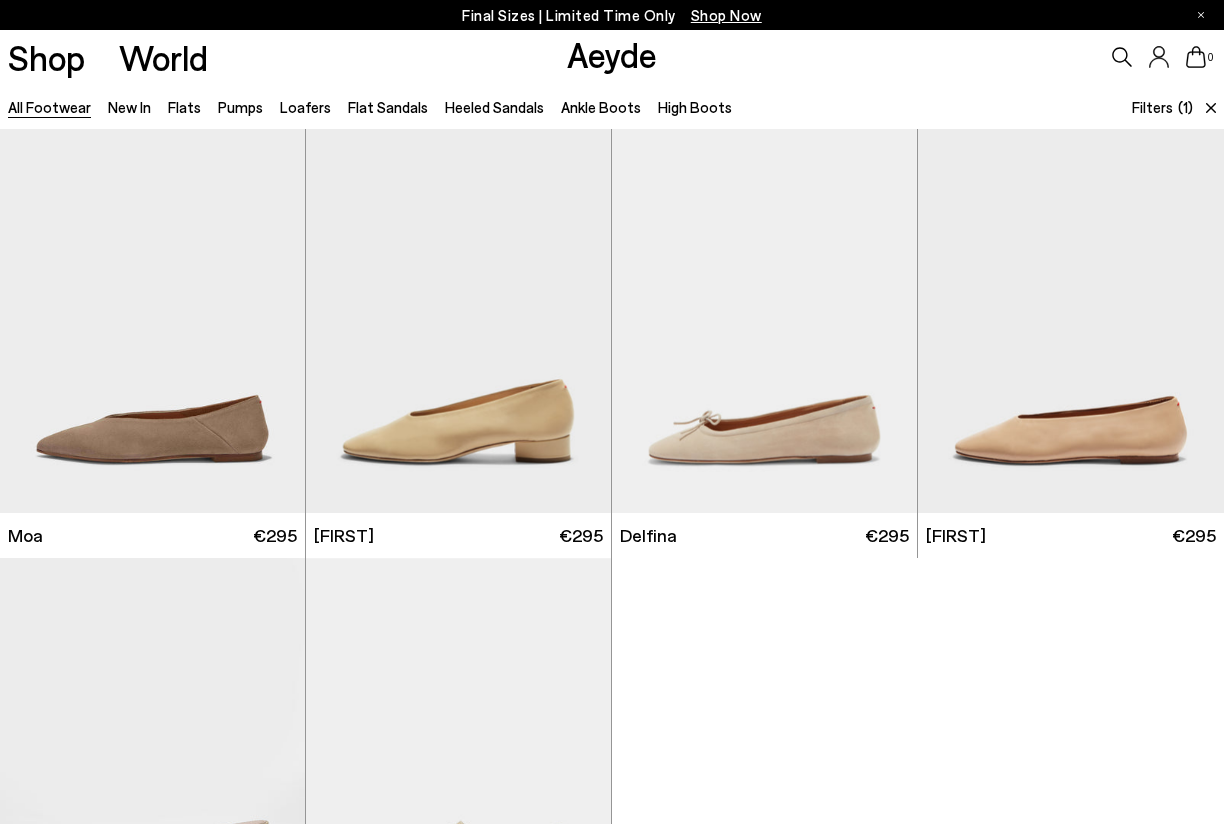click on "Filters" at bounding box center [1152, 107] 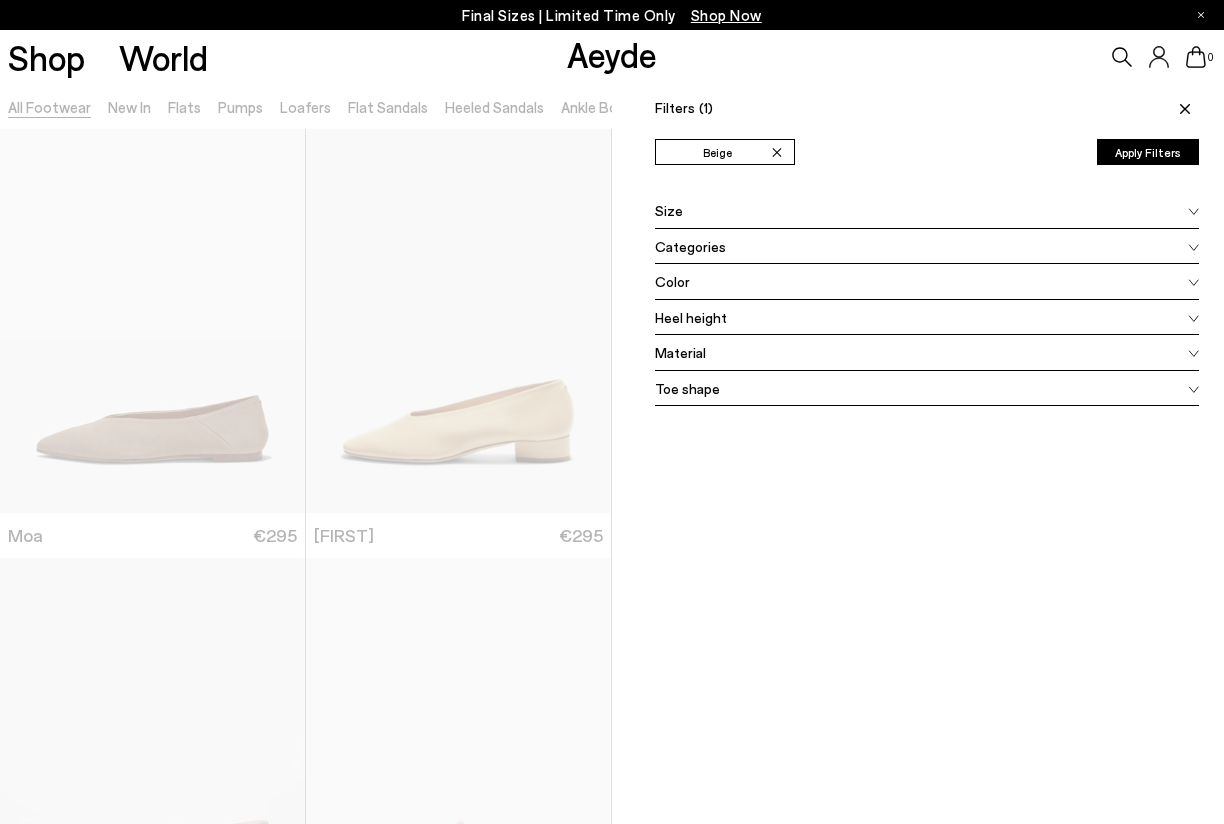 click on "Color" at bounding box center (927, 282) 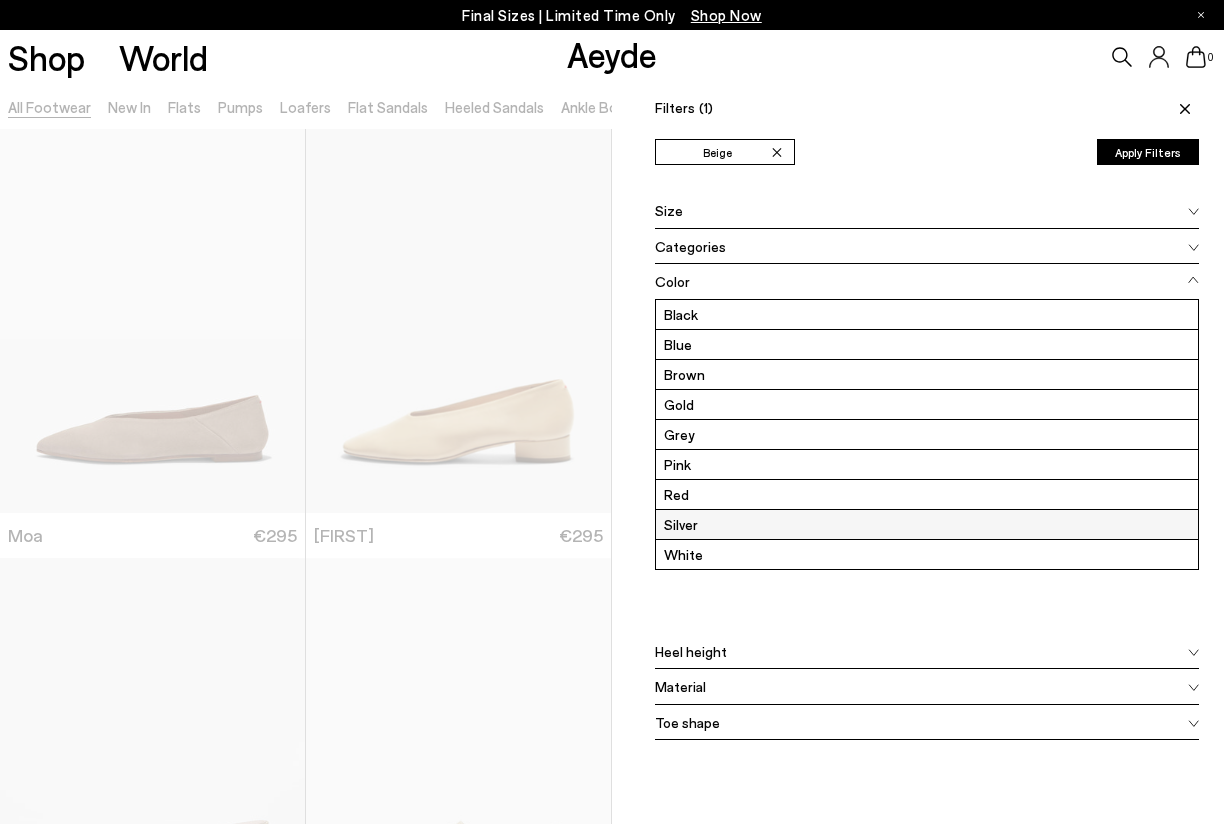 scroll, scrollTop: 30, scrollLeft: 0, axis: vertical 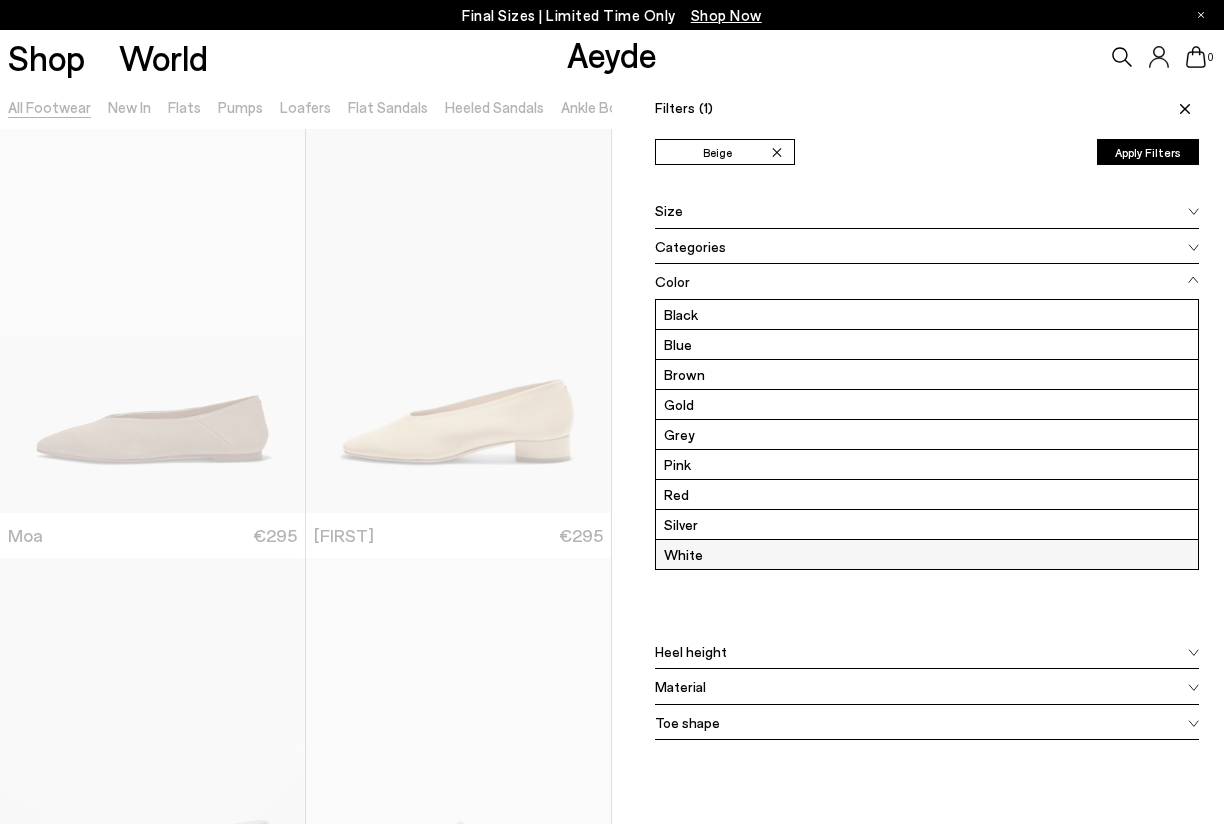click on "White" at bounding box center [927, 554] 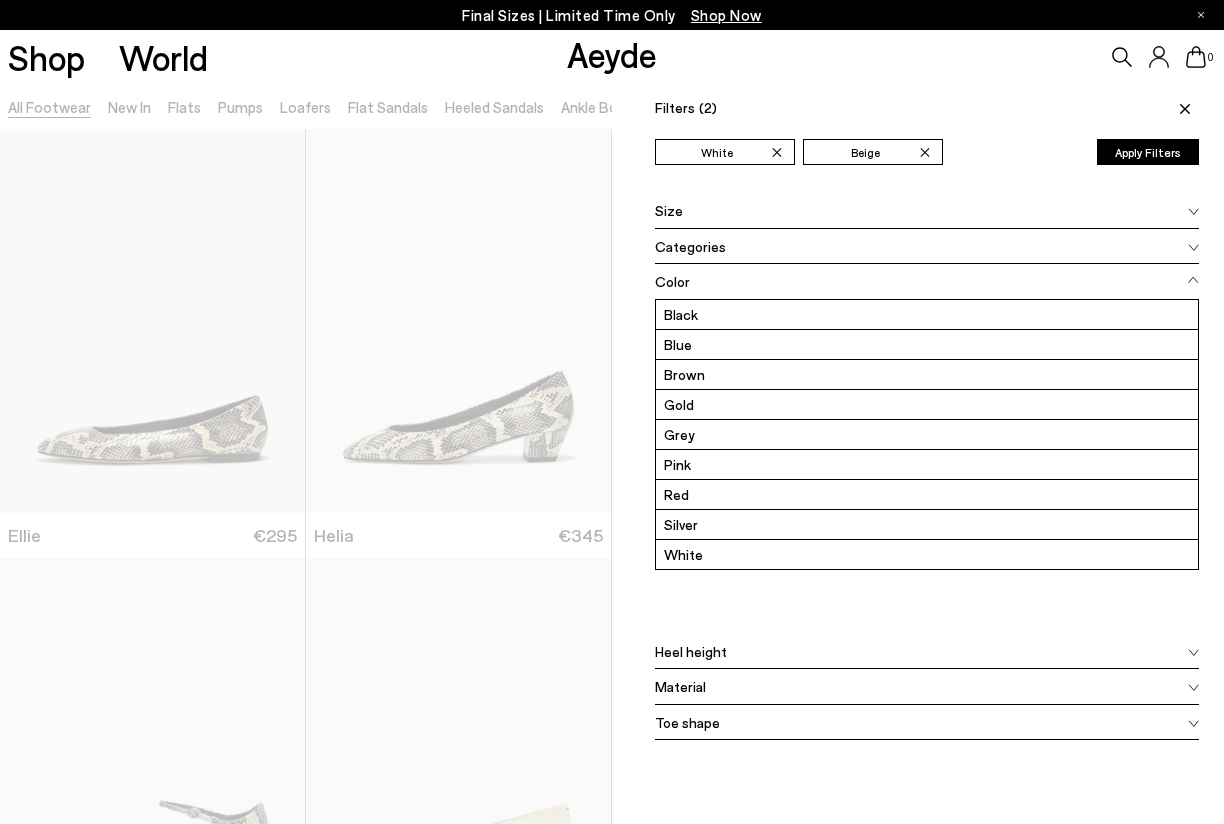 click at bounding box center [306, 496] 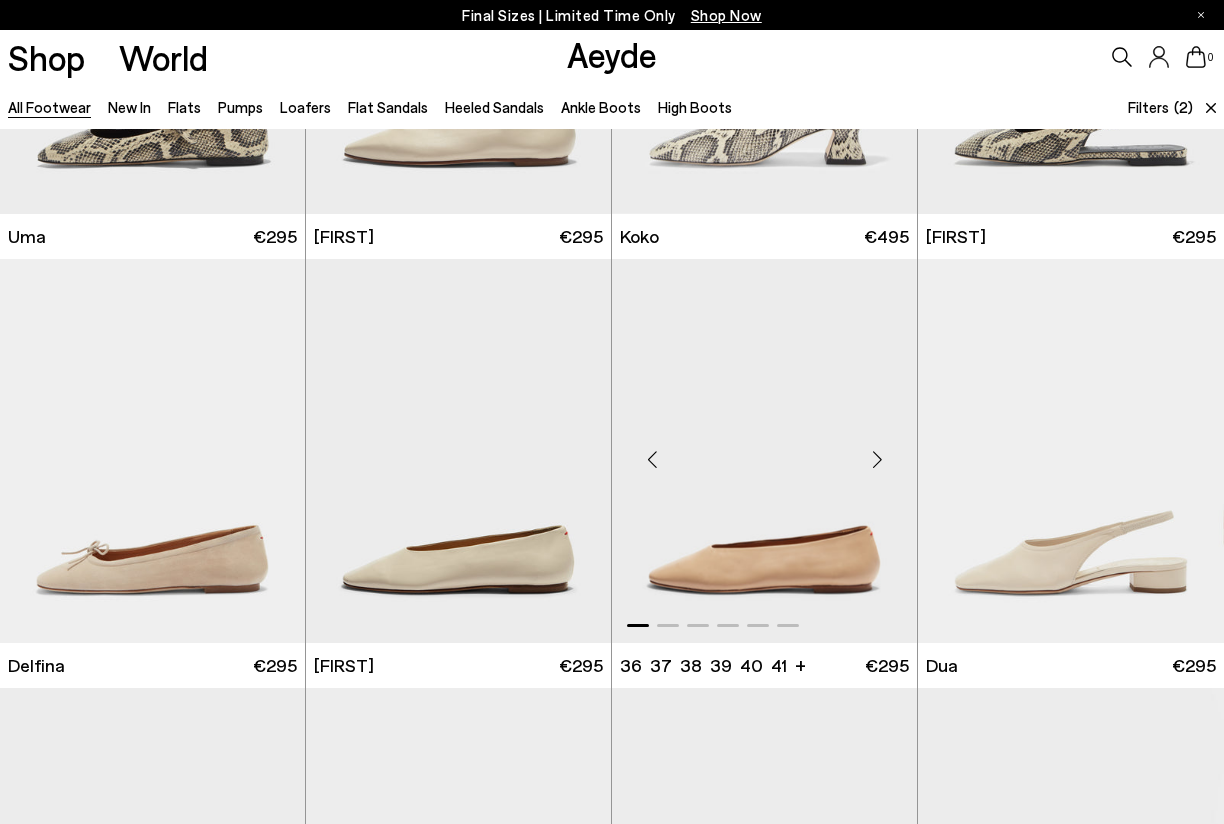 scroll, scrollTop: 2619, scrollLeft: 0, axis: vertical 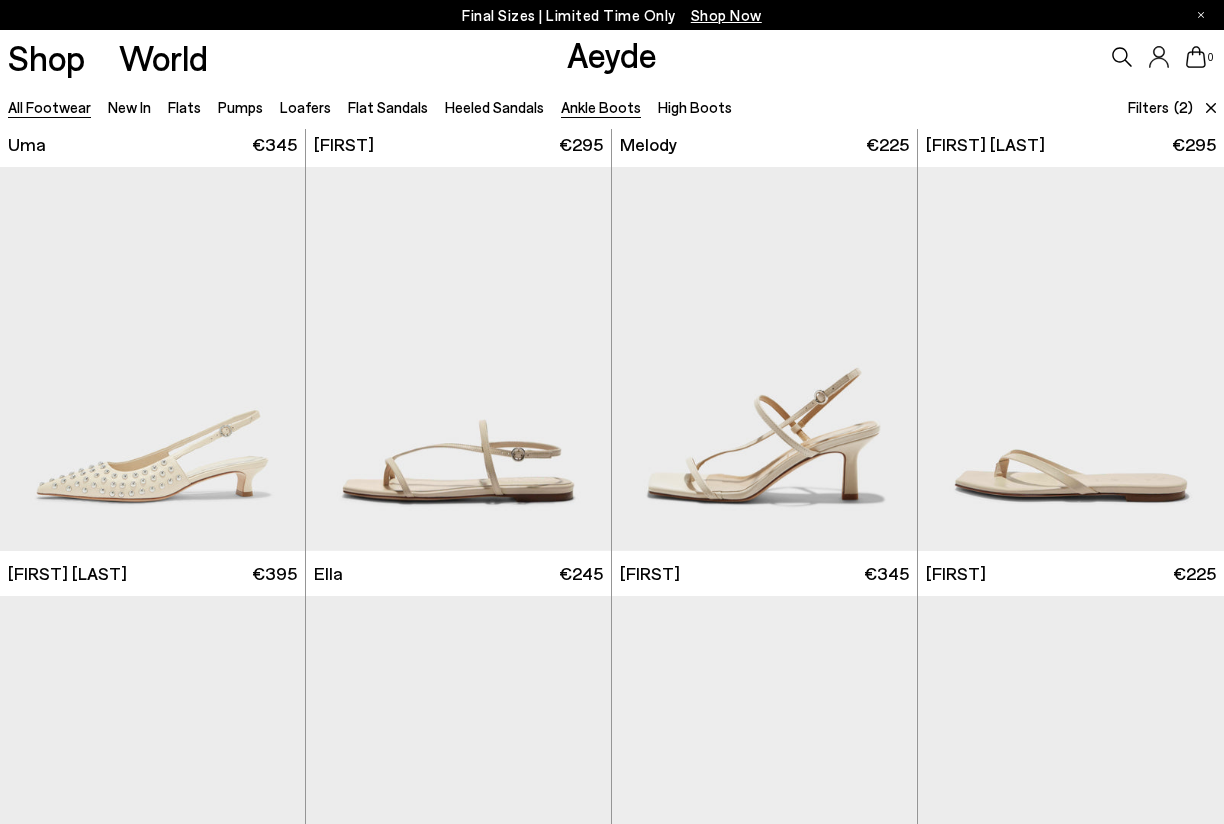 click on "Ankle Boots" at bounding box center (601, 107) 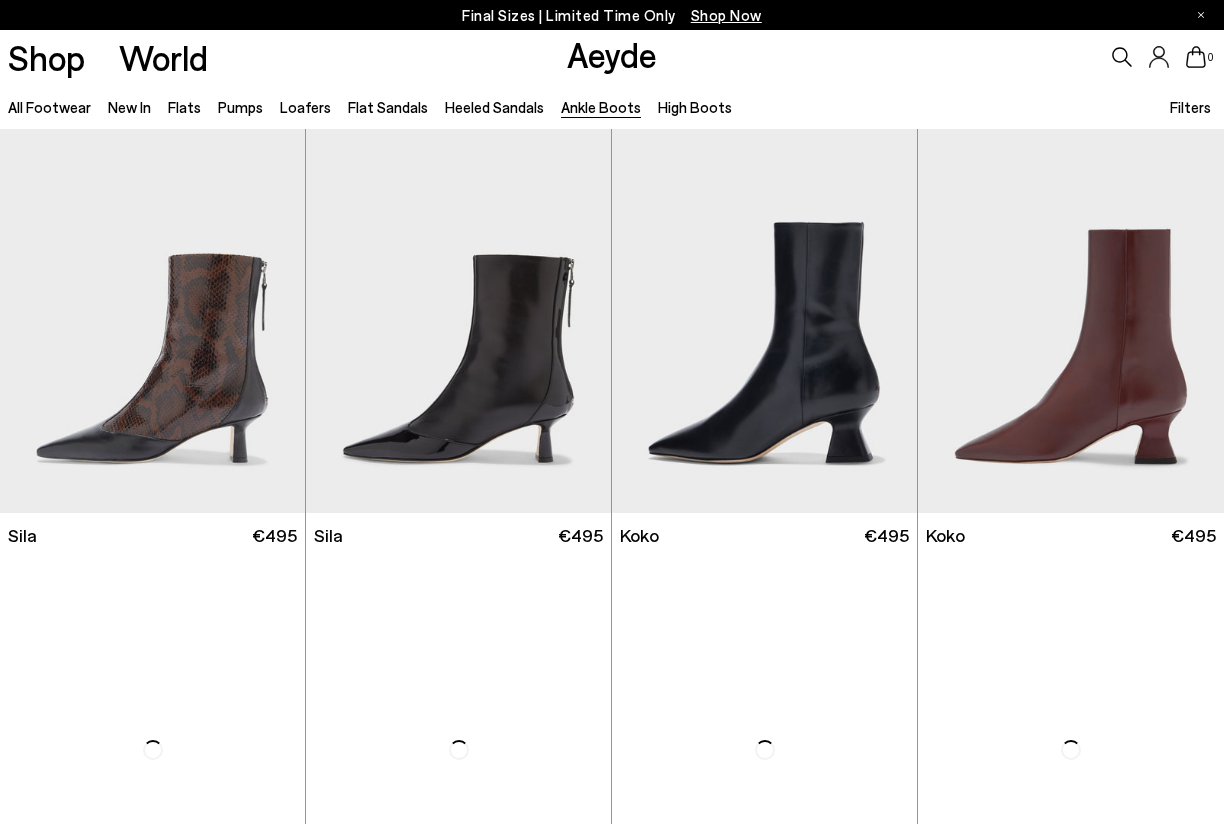 scroll, scrollTop: 0, scrollLeft: 0, axis: both 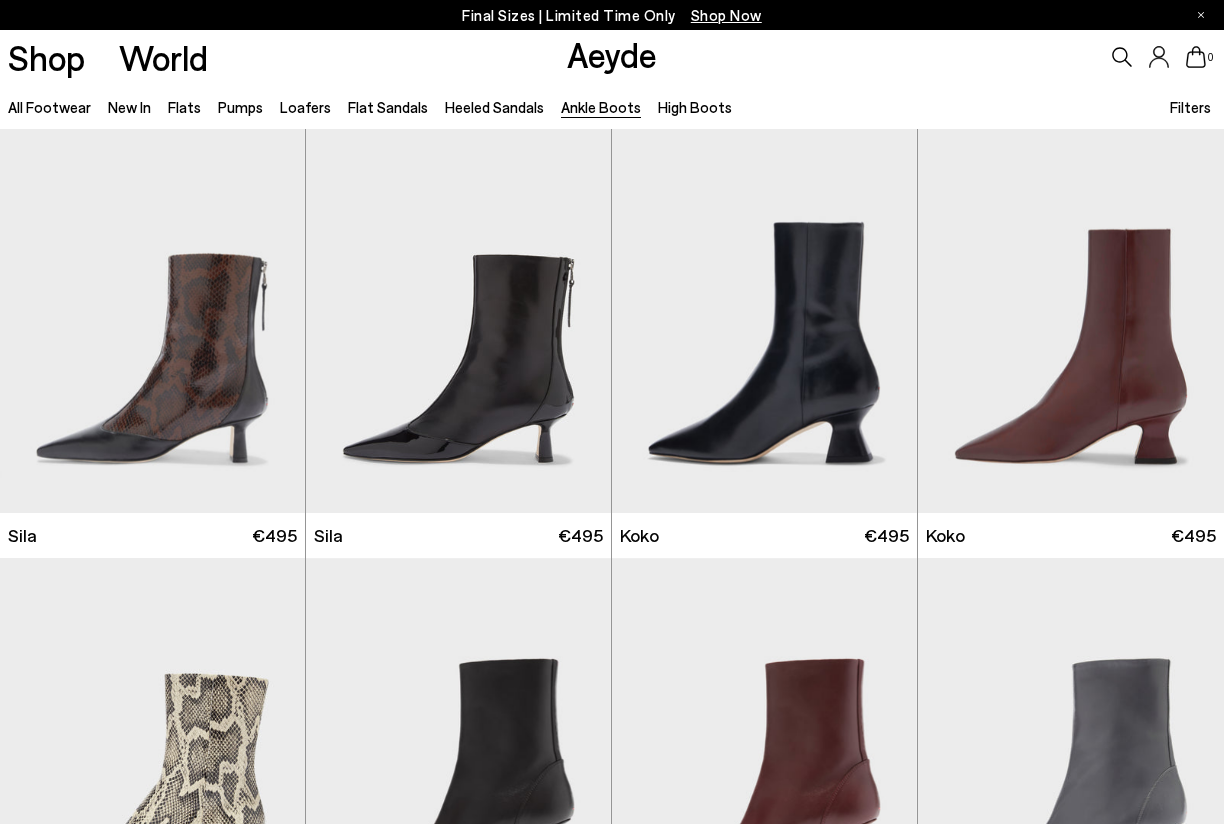 click 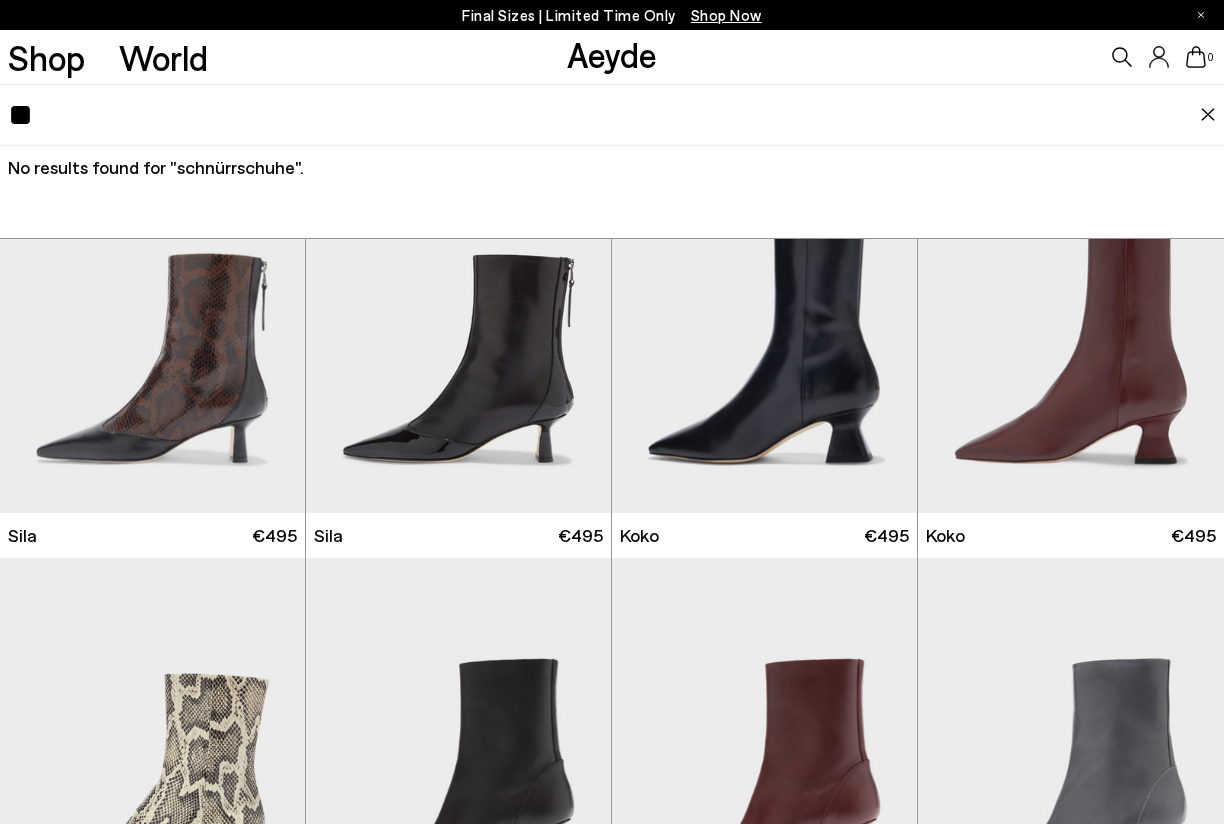 type on "*" 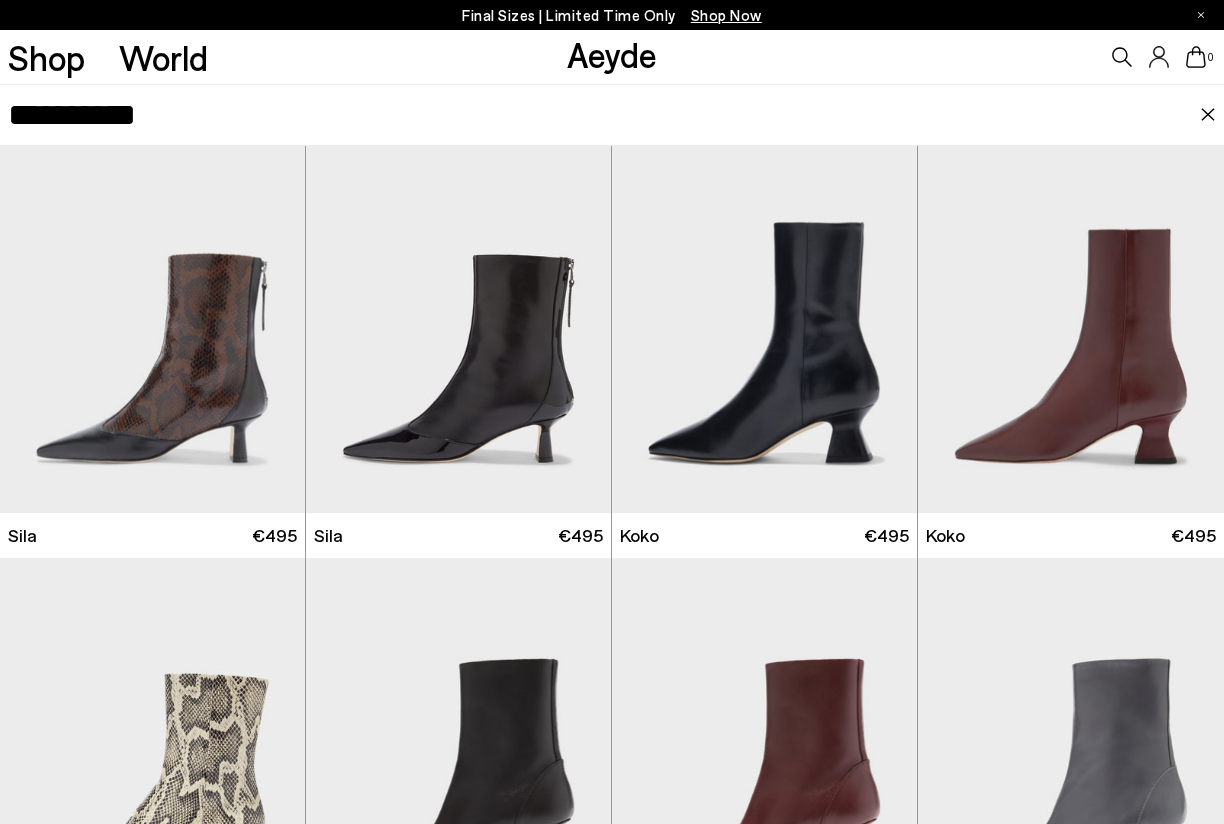 type on "**********" 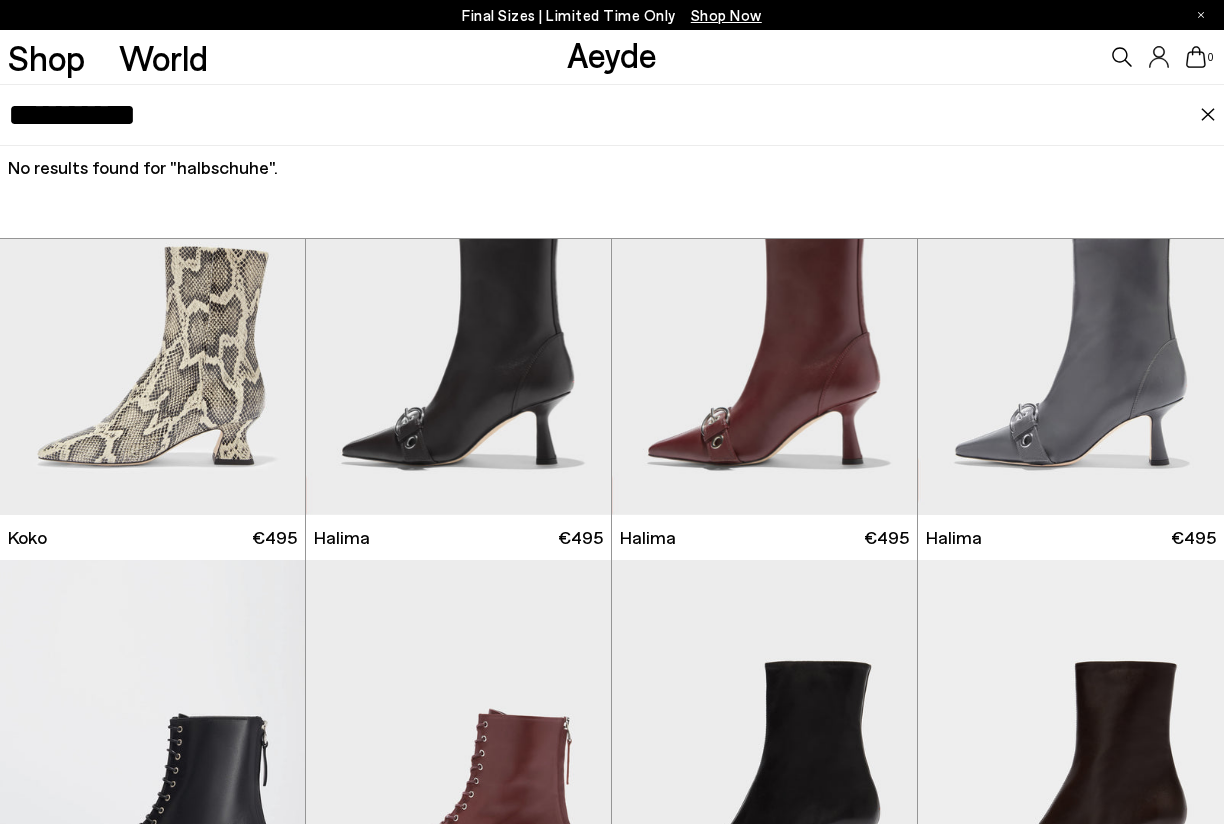 scroll, scrollTop: 772, scrollLeft: 0, axis: vertical 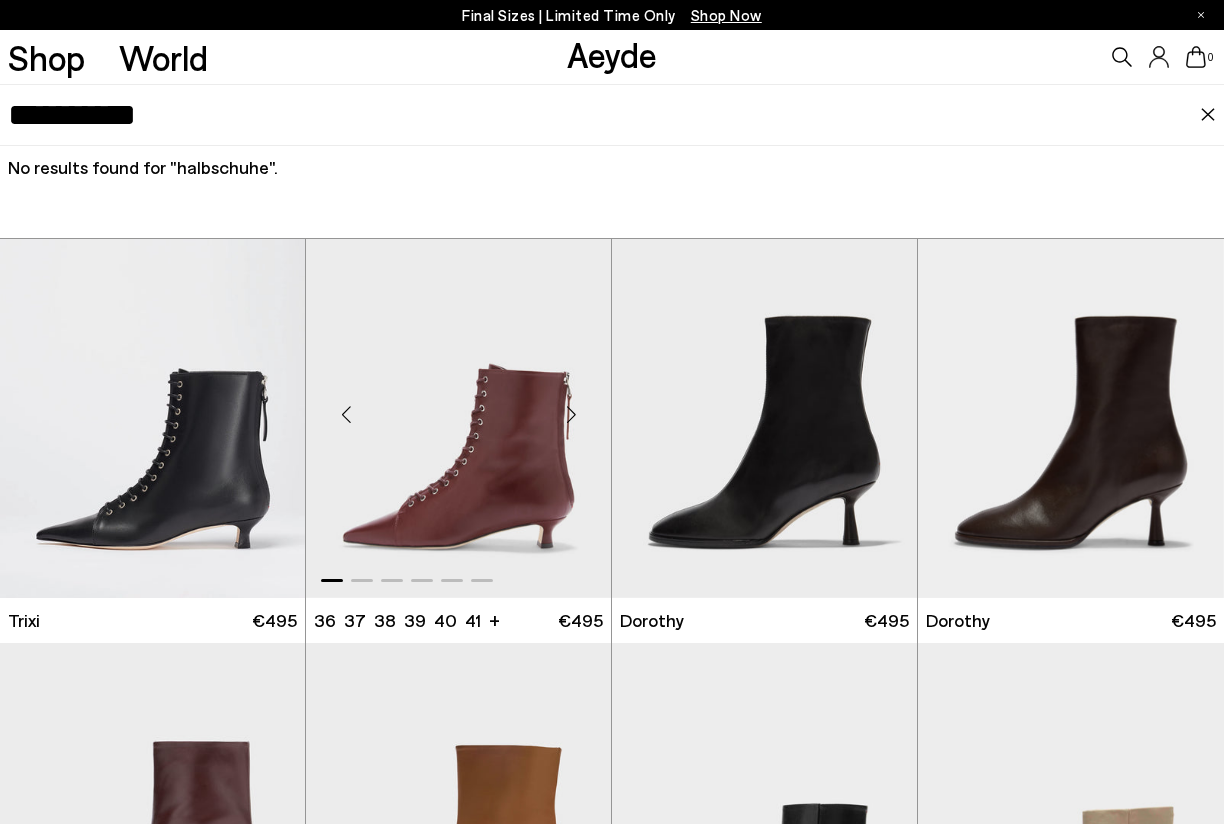 click at bounding box center (458, 407) 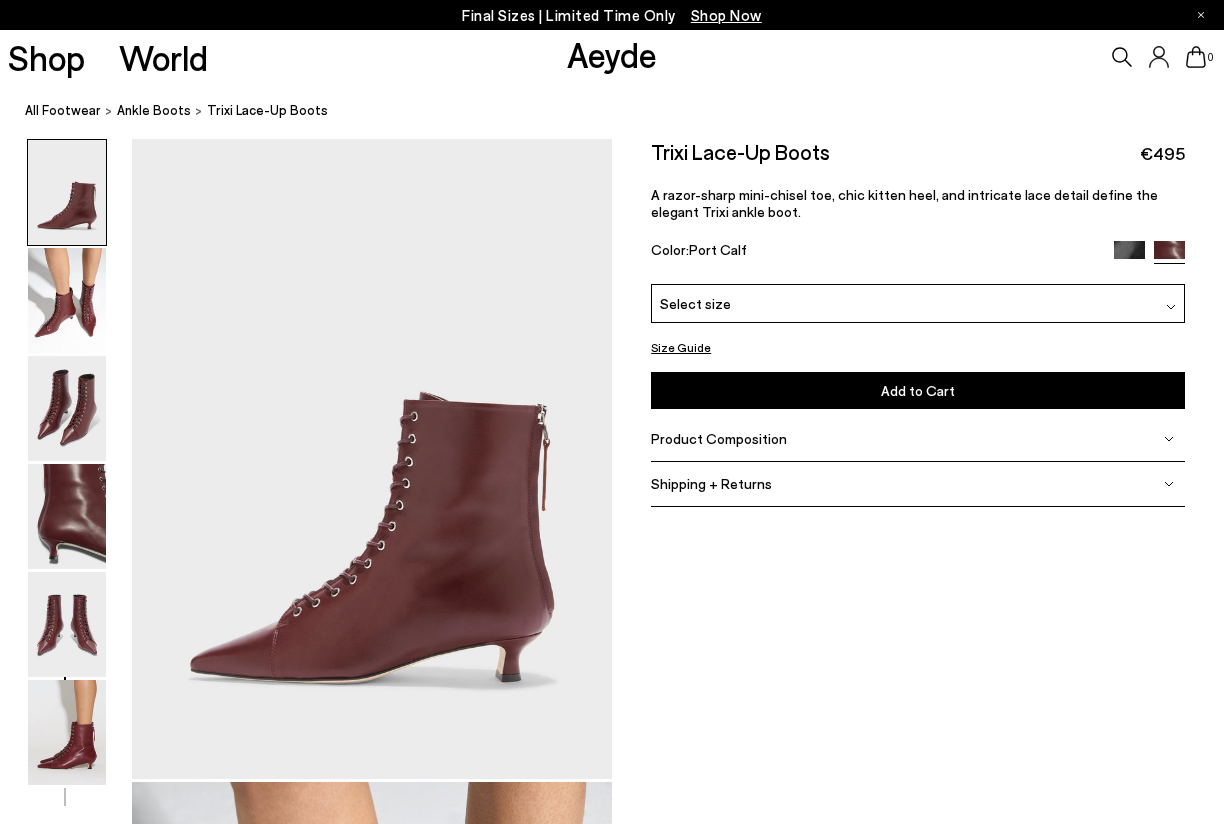 scroll, scrollTop: 0, scrollLeft: 0, axis: both 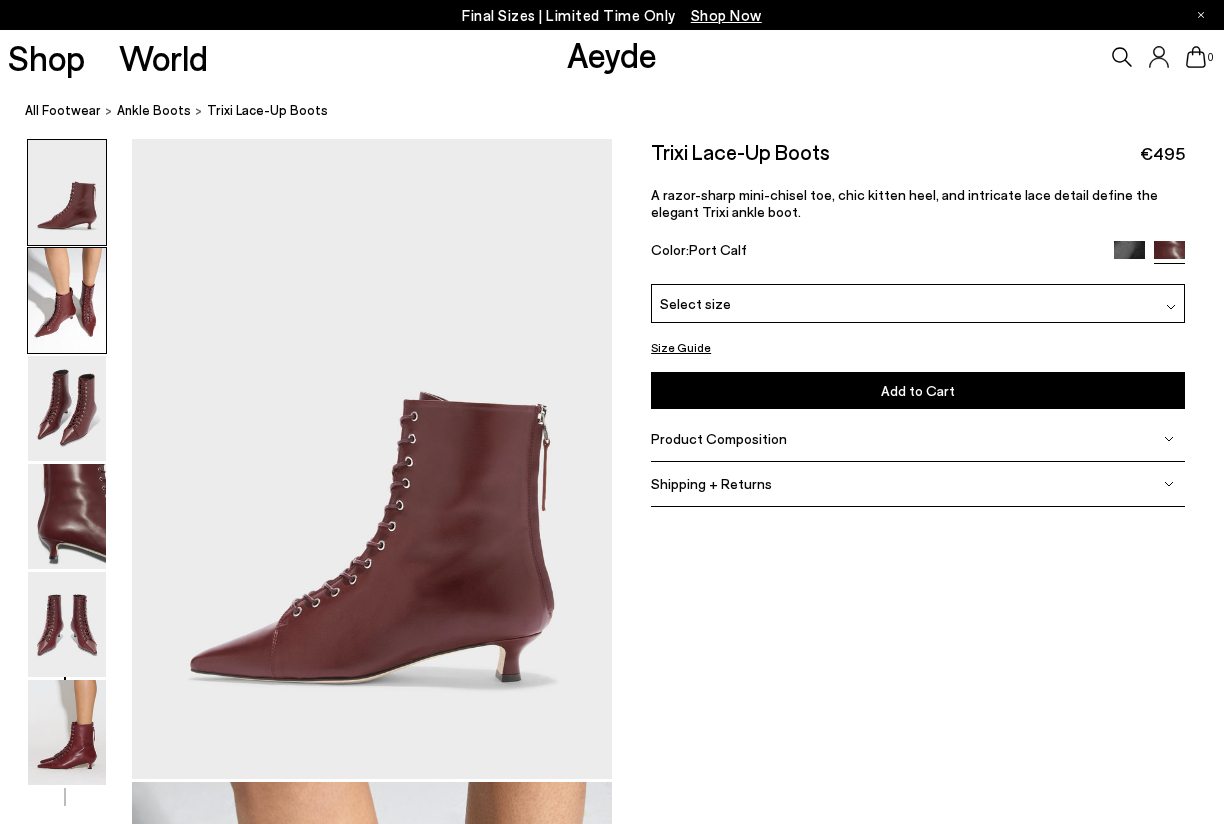 click at bounding box center [67, 300] 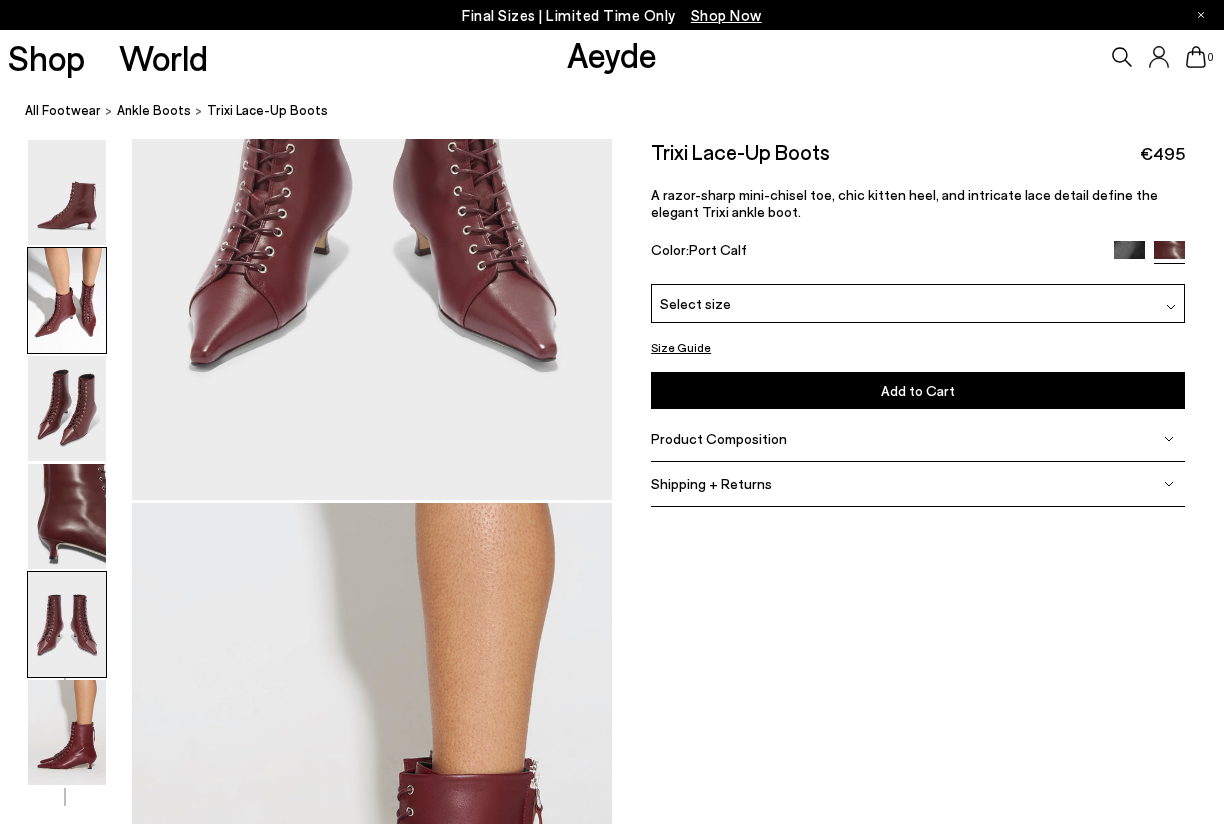 scroll, scrollTop: 2698, scrollLeft: 0, axis: vertical 